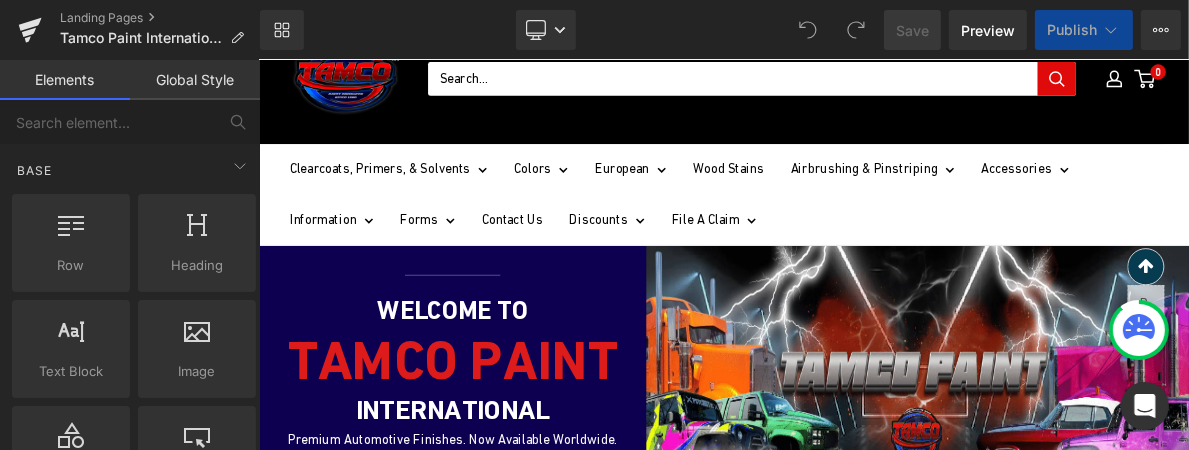 scroll, scrollTop: 209, scrollLeft: 0, axis: vertical 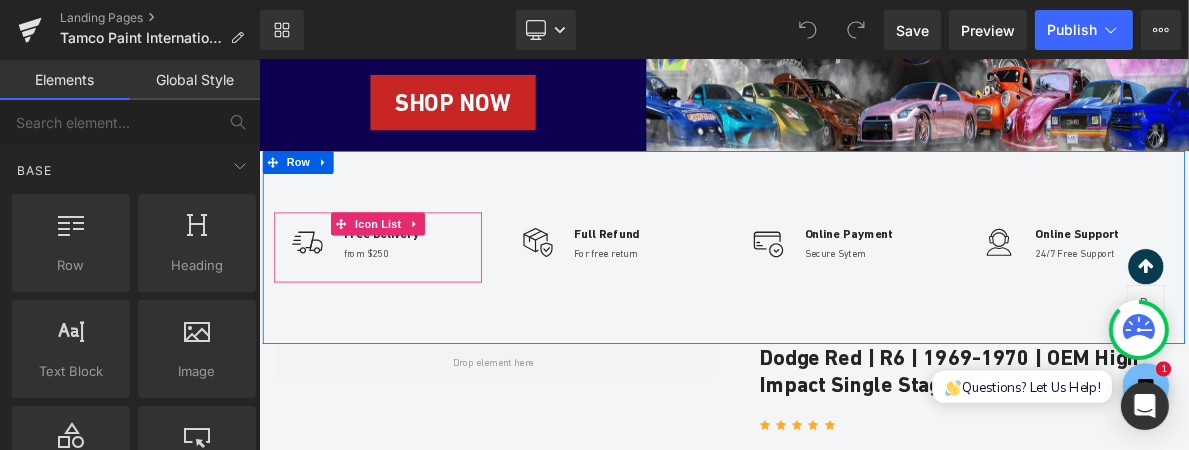click on "Image
Free Delivery
Text Block         from $250 Text Block" at bounding box center [413, 302] 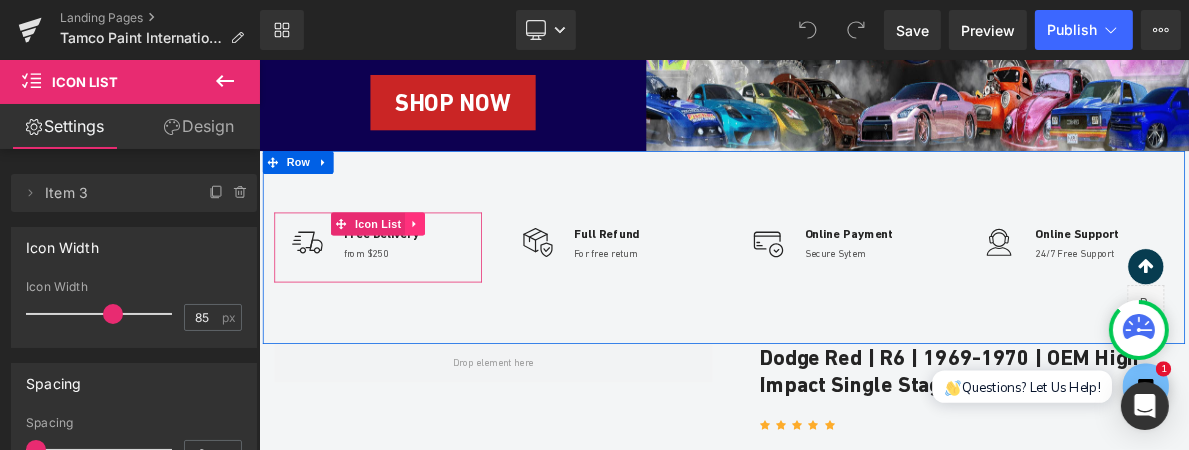click 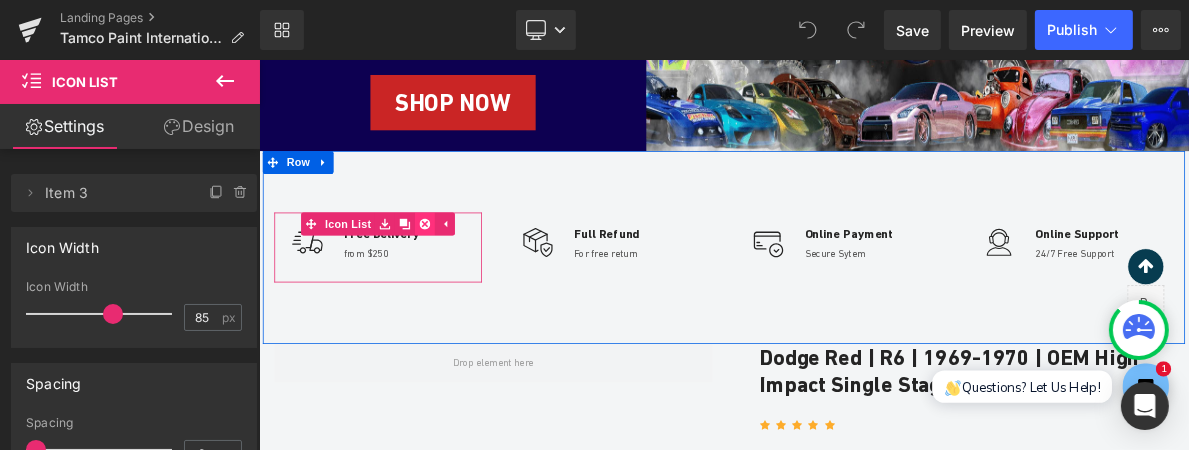 click 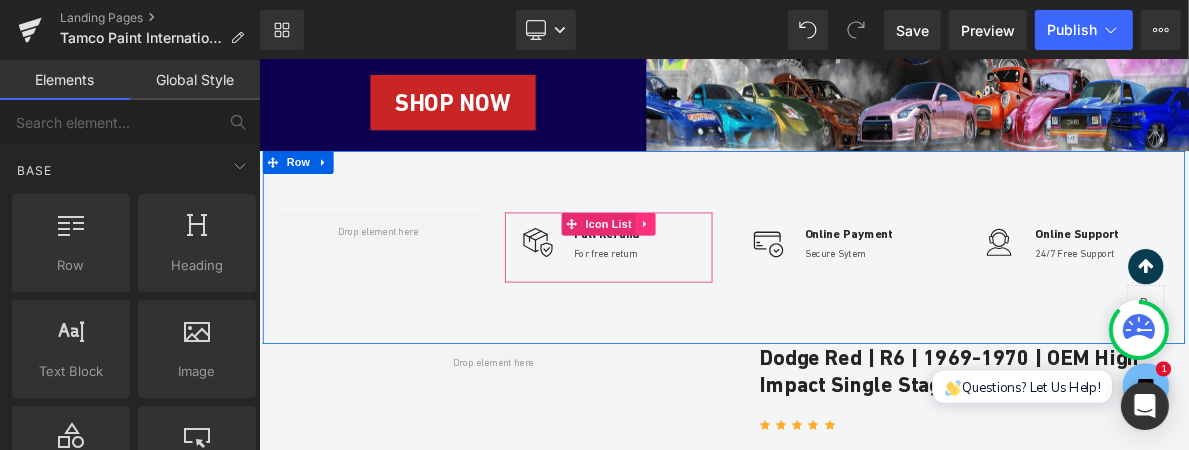 click 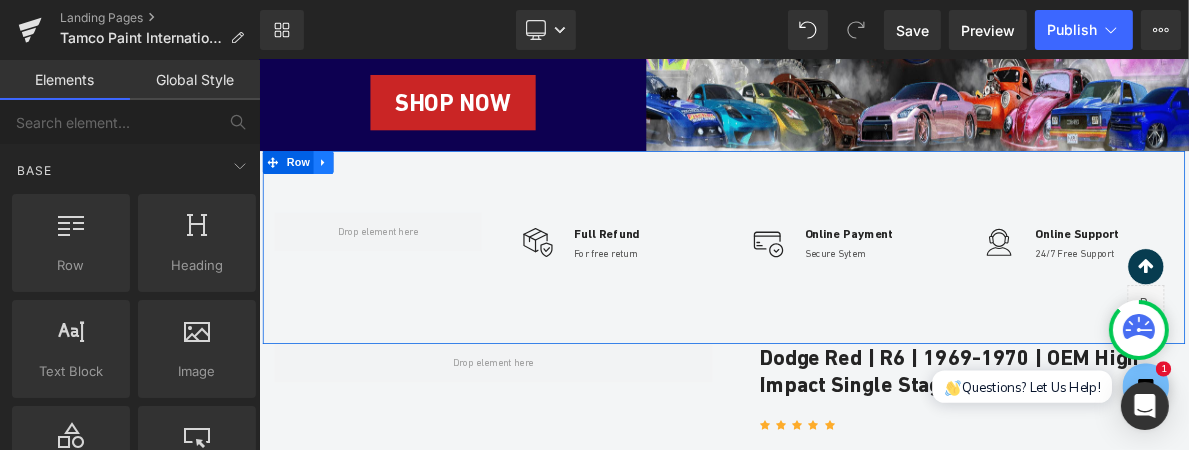 click 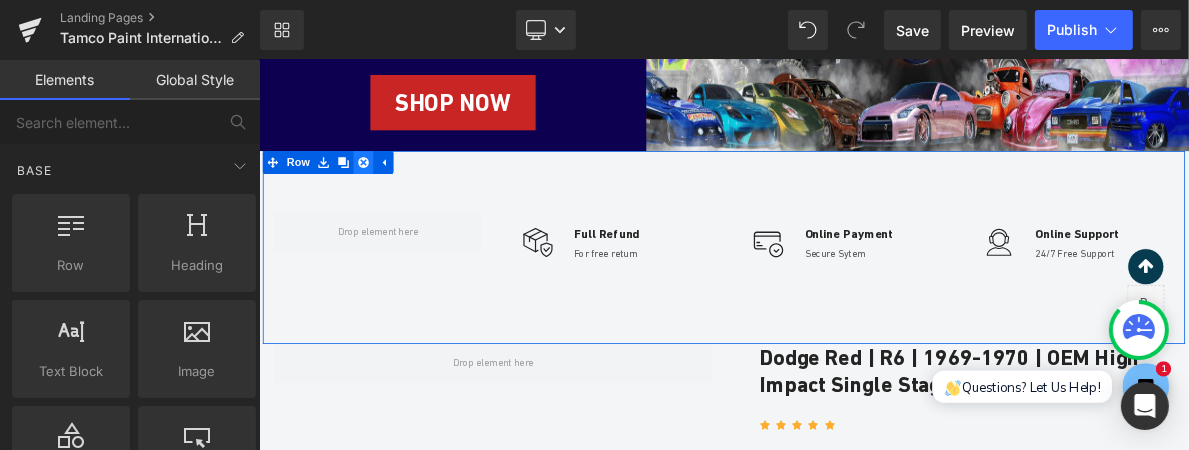click 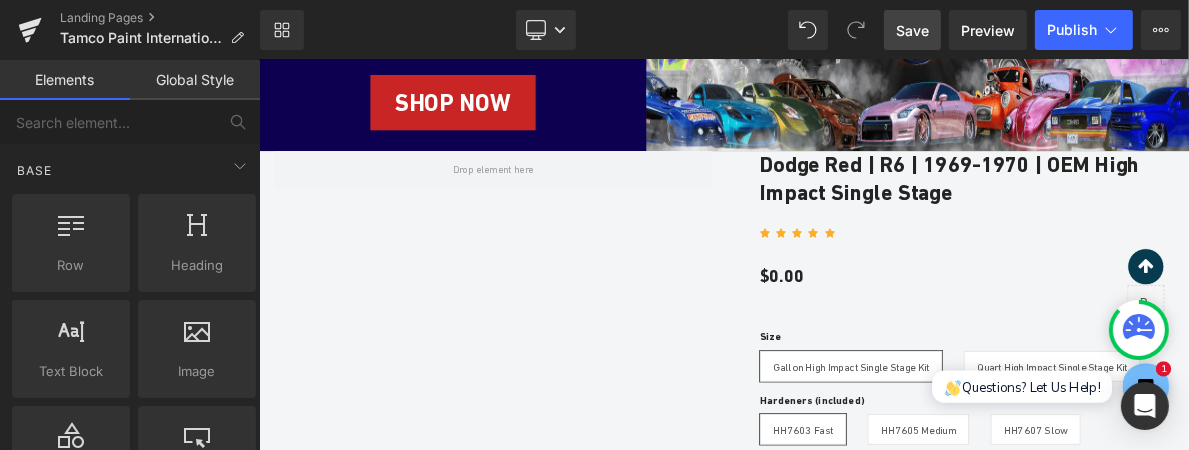 click on "Save" at bounding box center (912, 30) 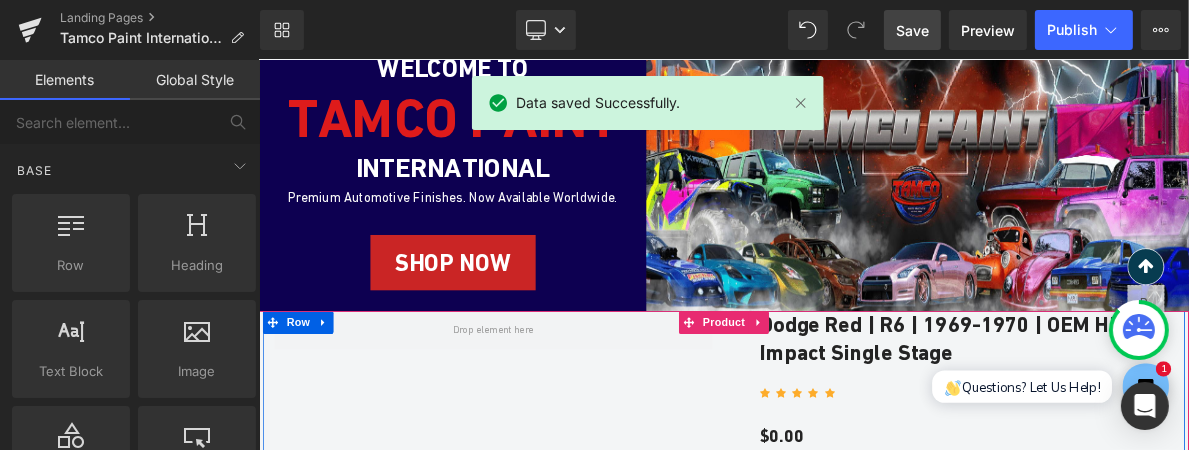 scroll, scrollTop: 524, scrollLeft: 0, axis: vertical 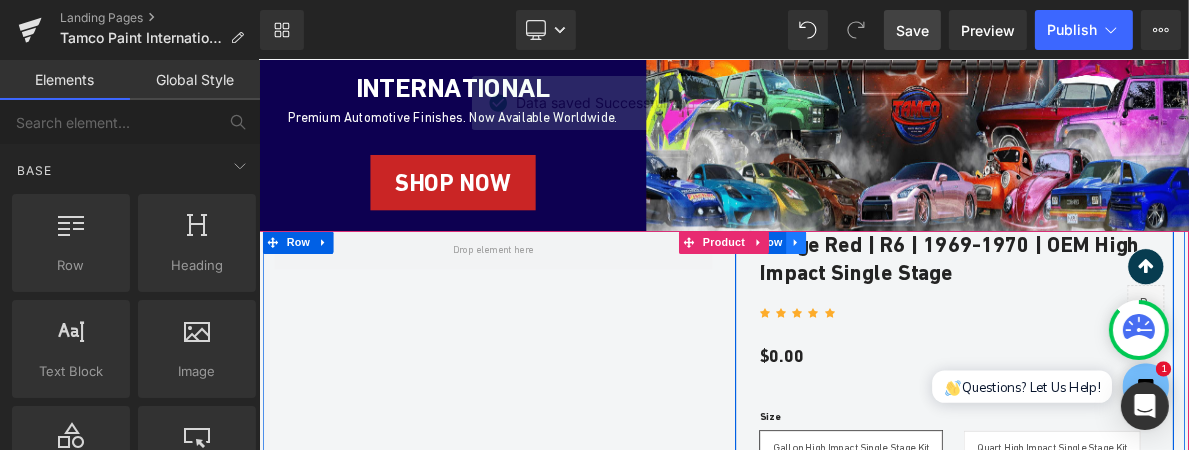 click 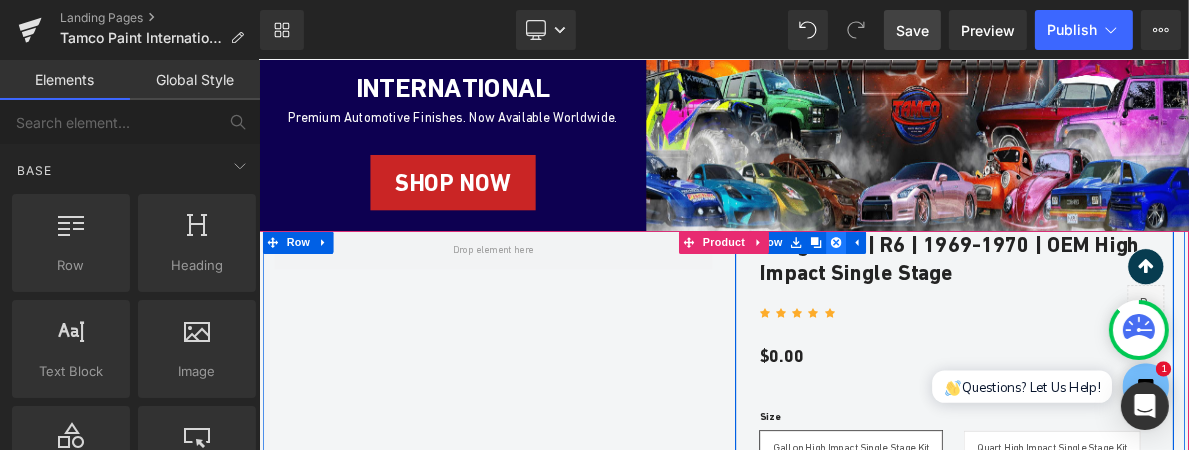 click 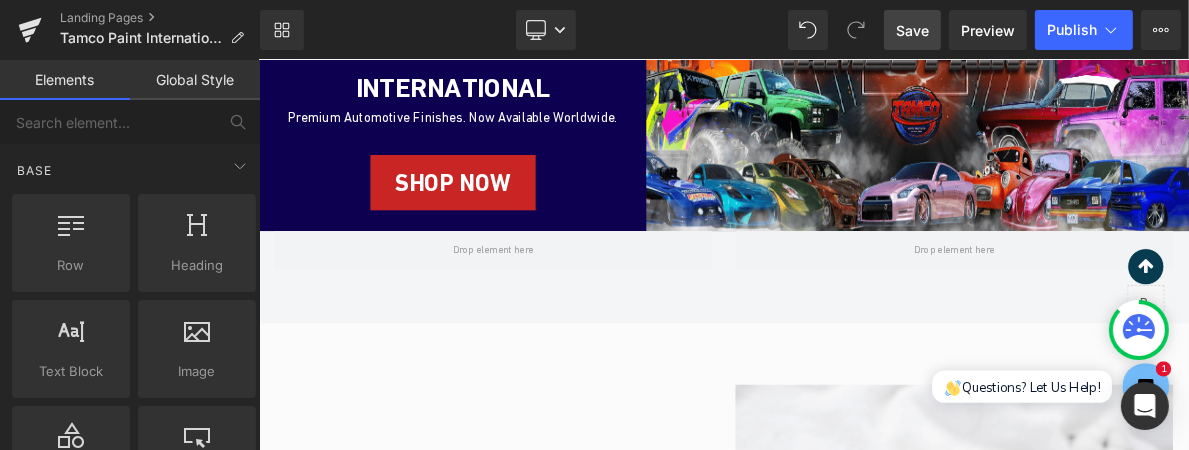 click on "Save" at bounding box center [912, 30] 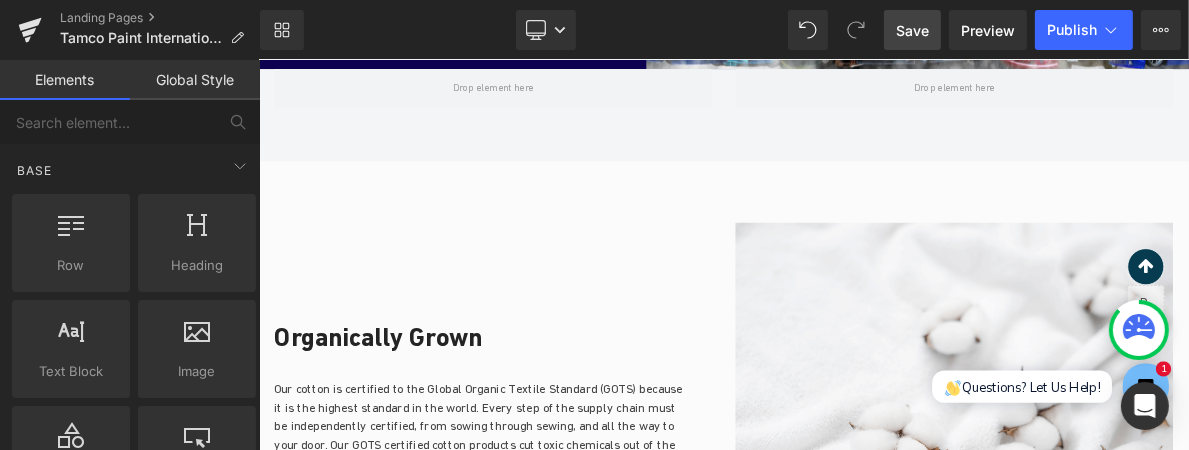 scroll, scrollTop: 629, scrollLeft: 0, axis: vertical 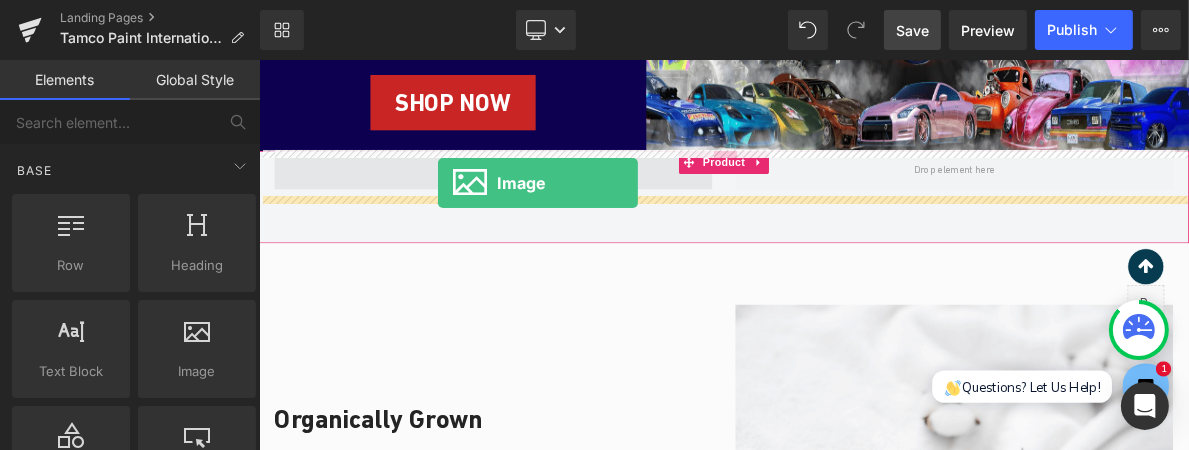 drag, startPoint x: 451, startPoint y: 416, endPoint x: 491, endPoint y: 218, distance: 202 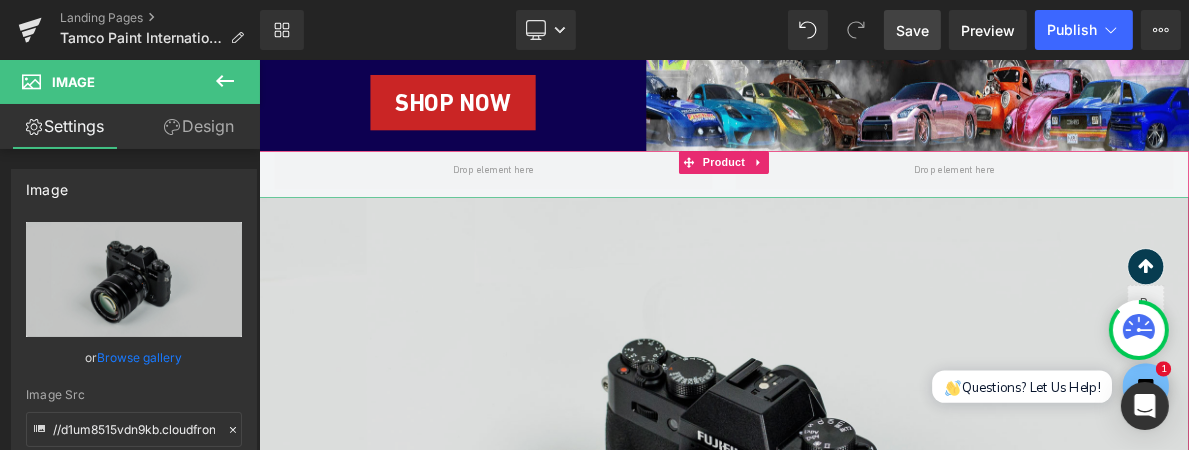 scroll, scrollTop: 840, scrollLeft: 0, axis: vertical 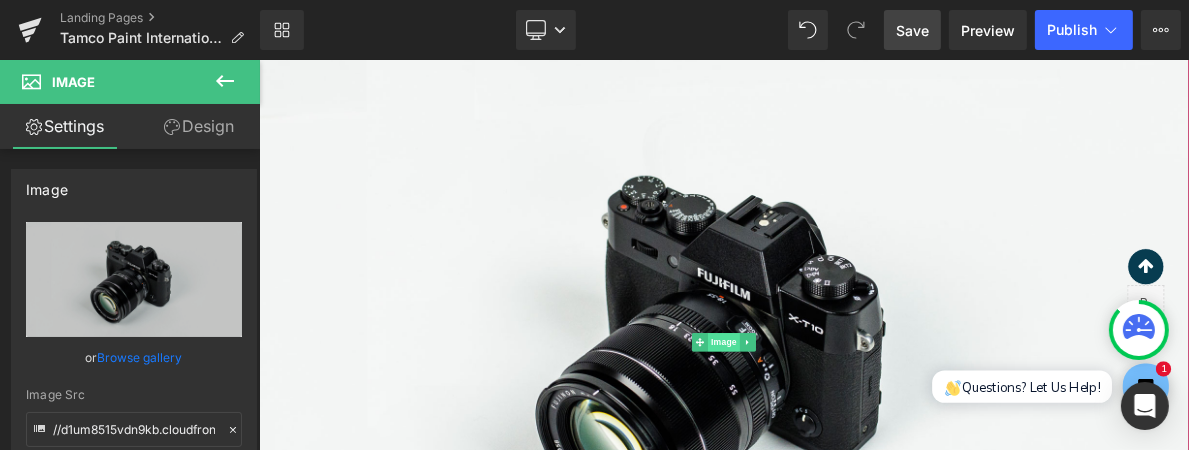 click on "Image" at bounding box center [863, 427] 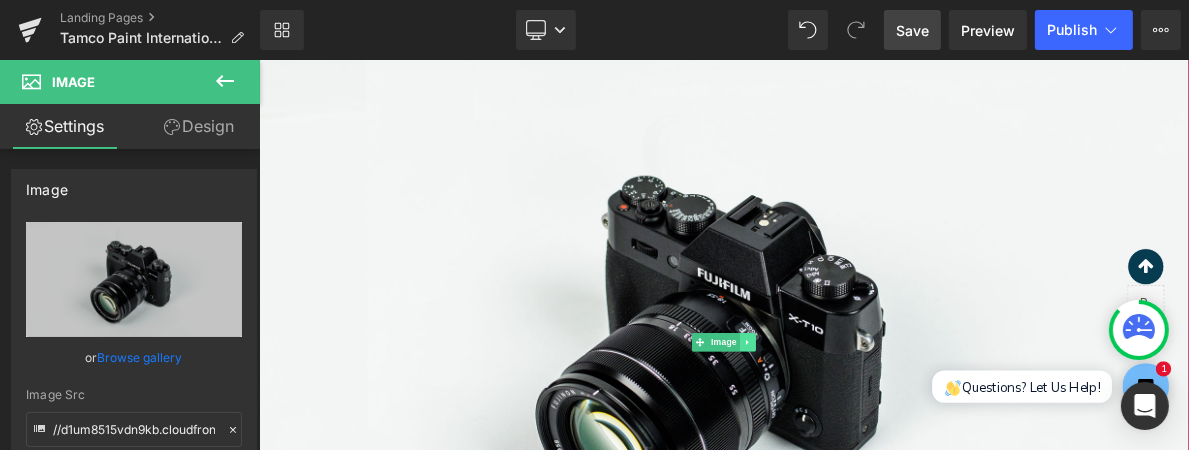 click 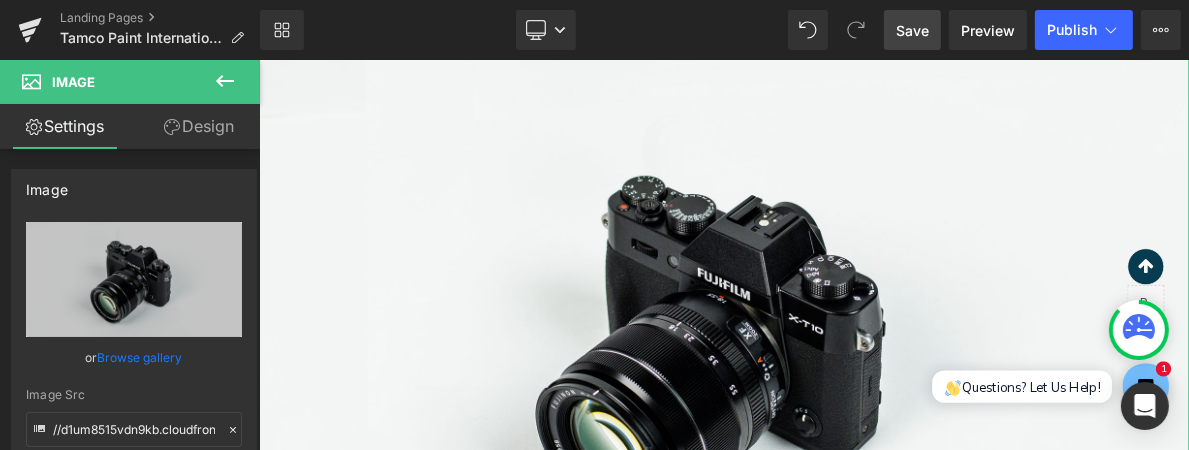 click on "Browse gallery" at bounding box center (140, 357) 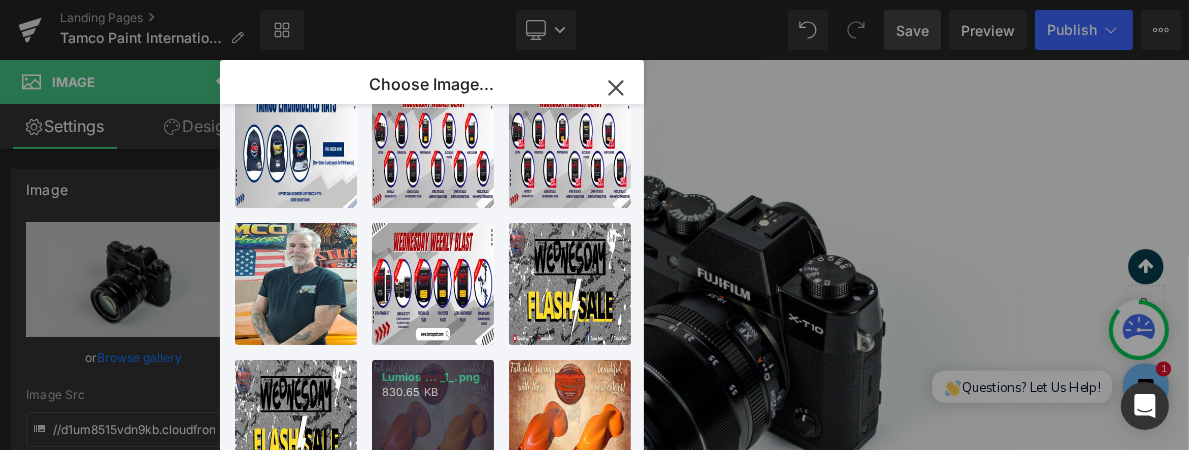 scroll, scrollTop: 0, scrollLeft: 0, axis: both 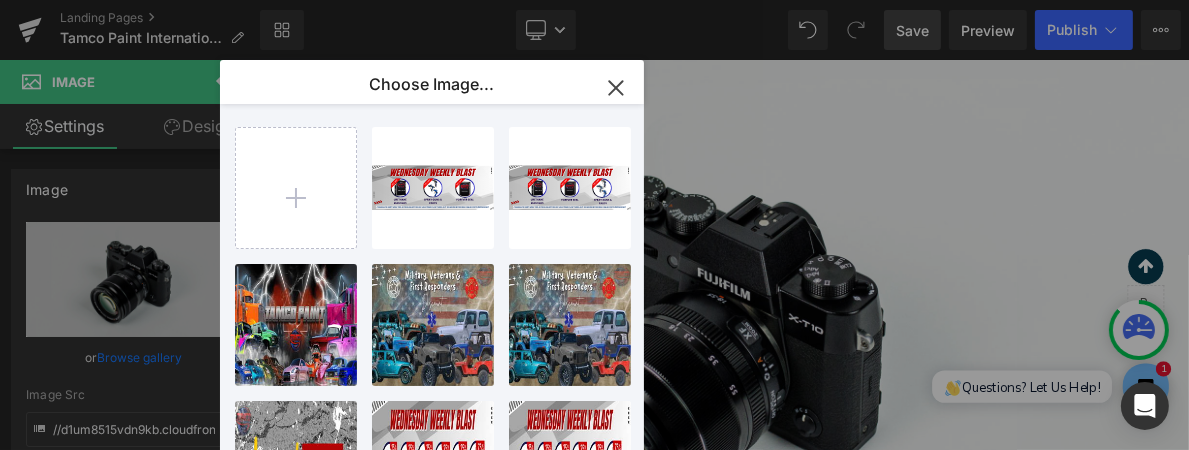 click 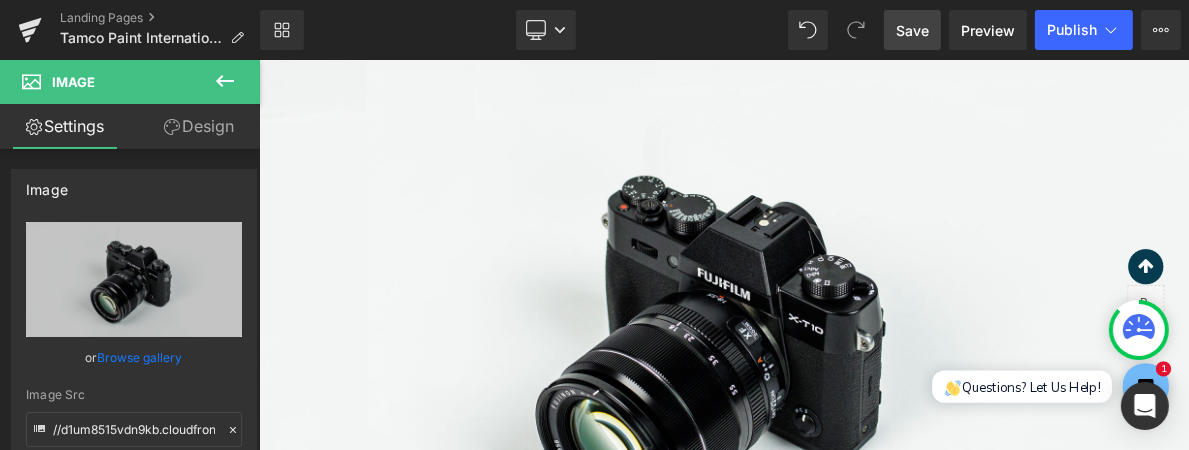 click 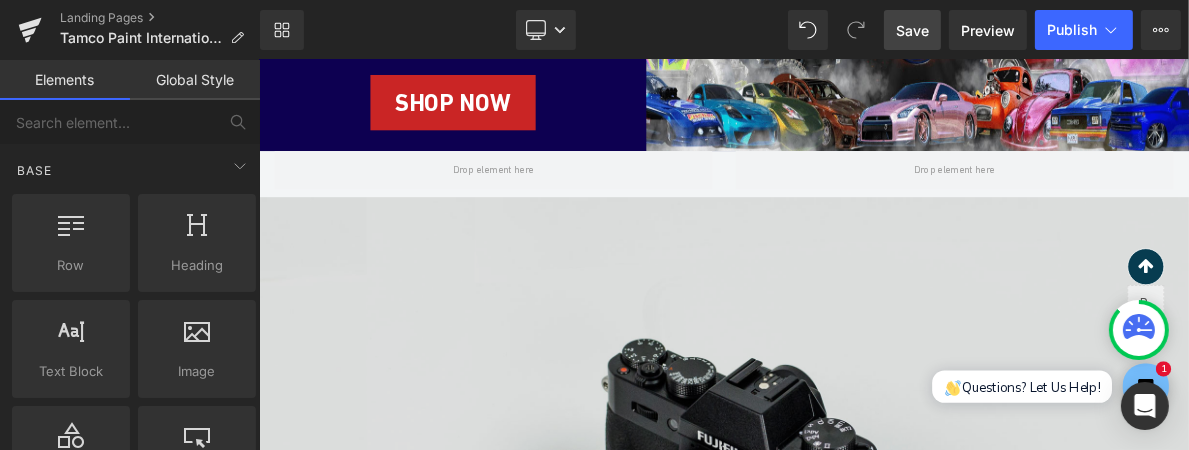 scroll, scrollTop: 524, scrollLeft: 0, axis: vertical 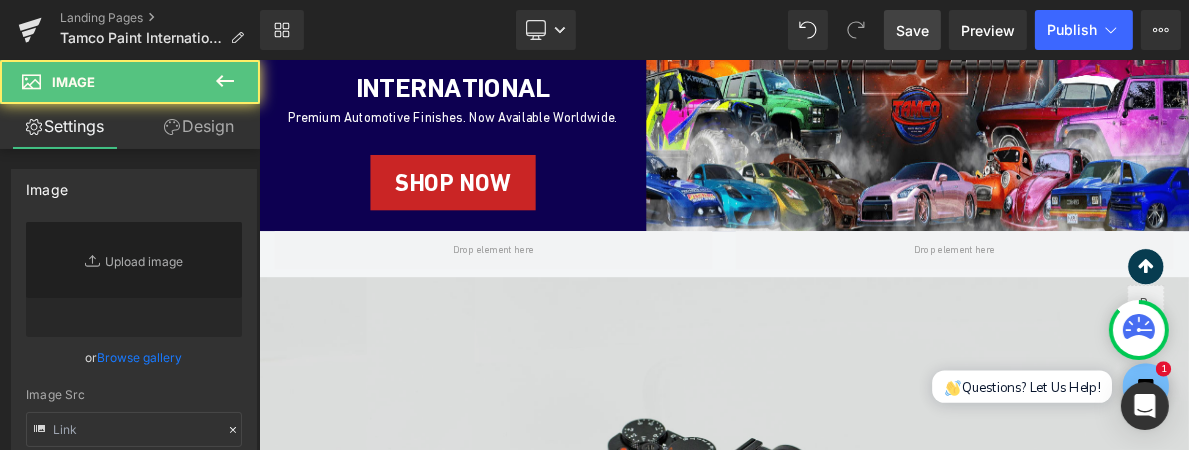 type on "//d1um8515vdn9kb.cloudfront.net/images/parallax.jpg" 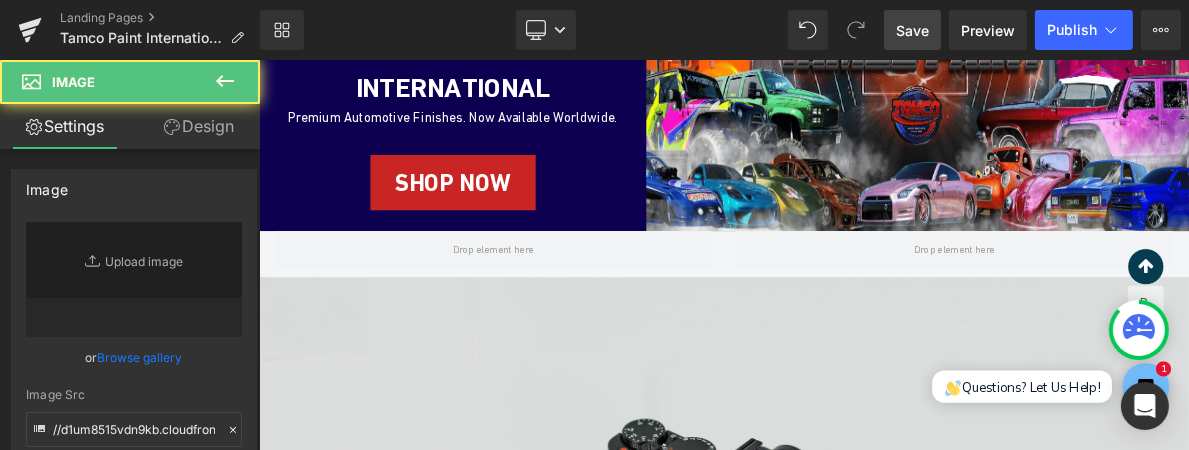 click at bounding box center (863, 743) 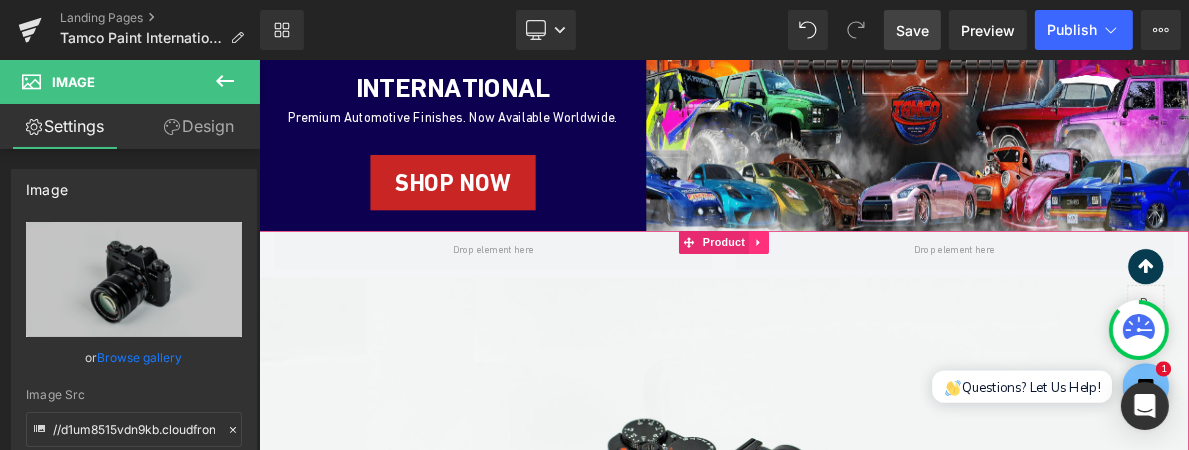 click at bounding box center (909, 297) 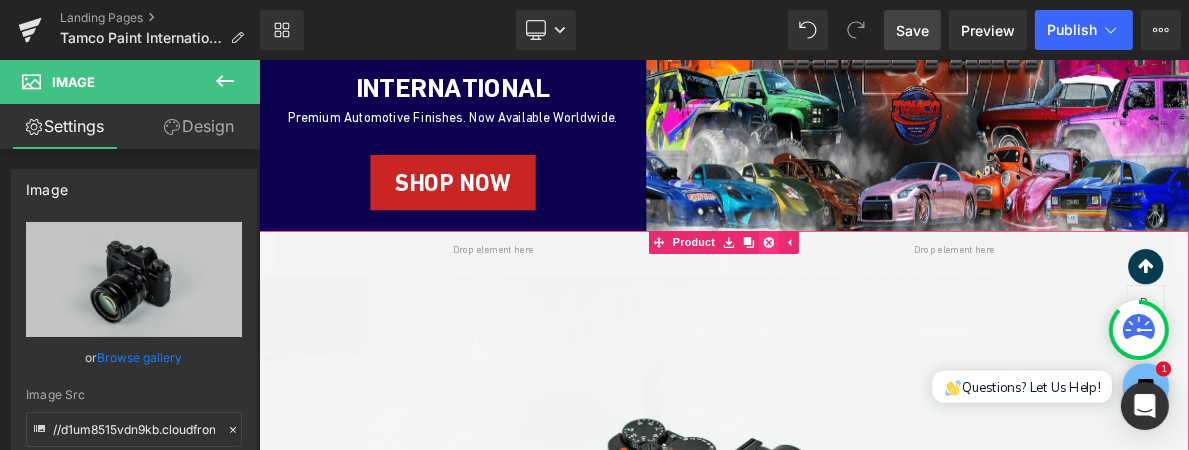 click 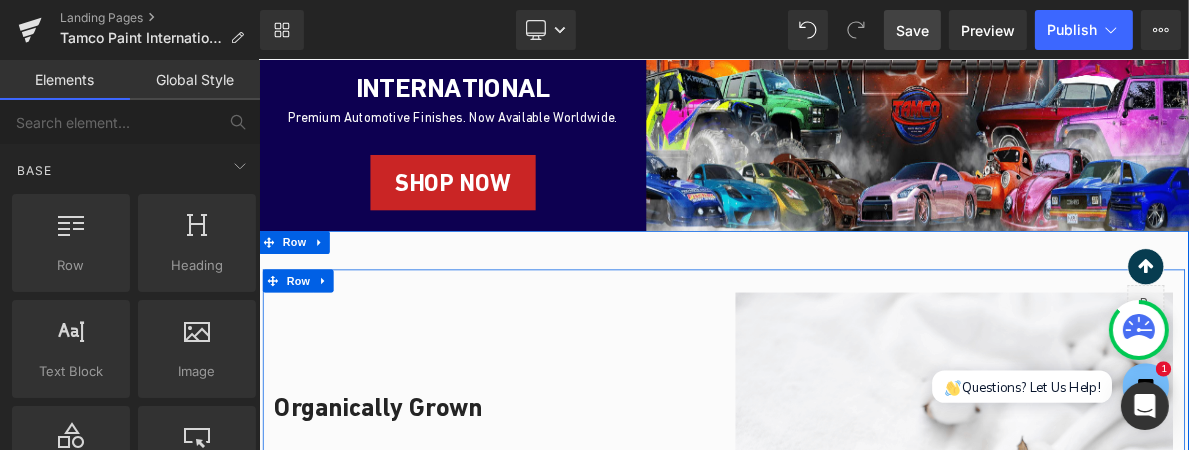 scroll, scrollTop: 735, scrollLeft: 0, axis: vertical 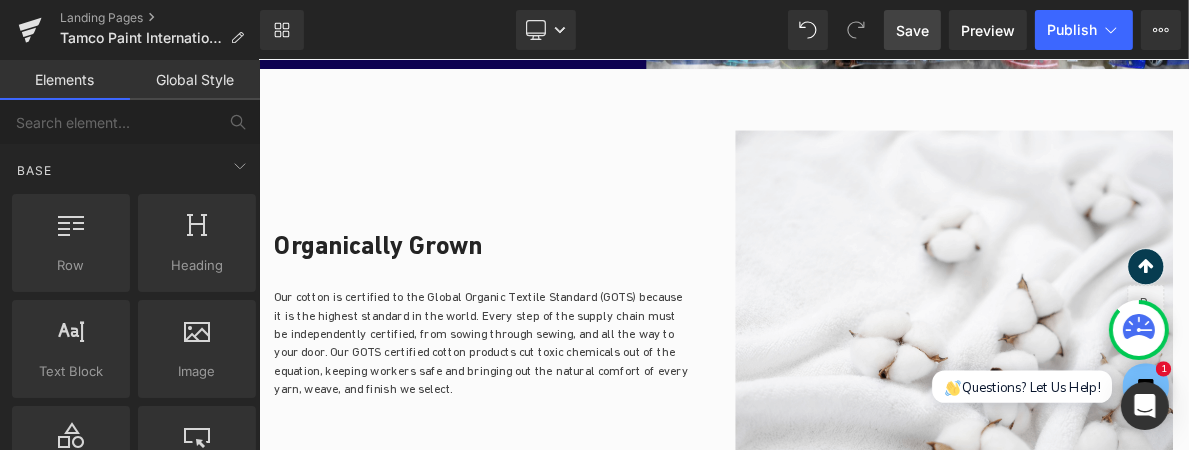 drag, startPoint x: 917, startPoint y: 34, endPoint x: 199, endPoint y: 184, distance: 733.5012 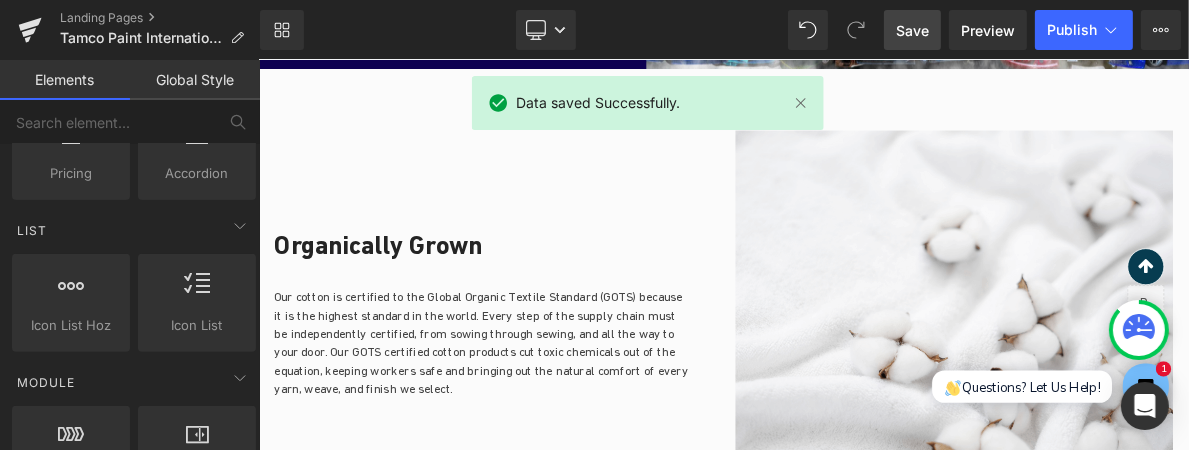 scroll, scrollTop: 0, scrollLeft: 0, axis: both 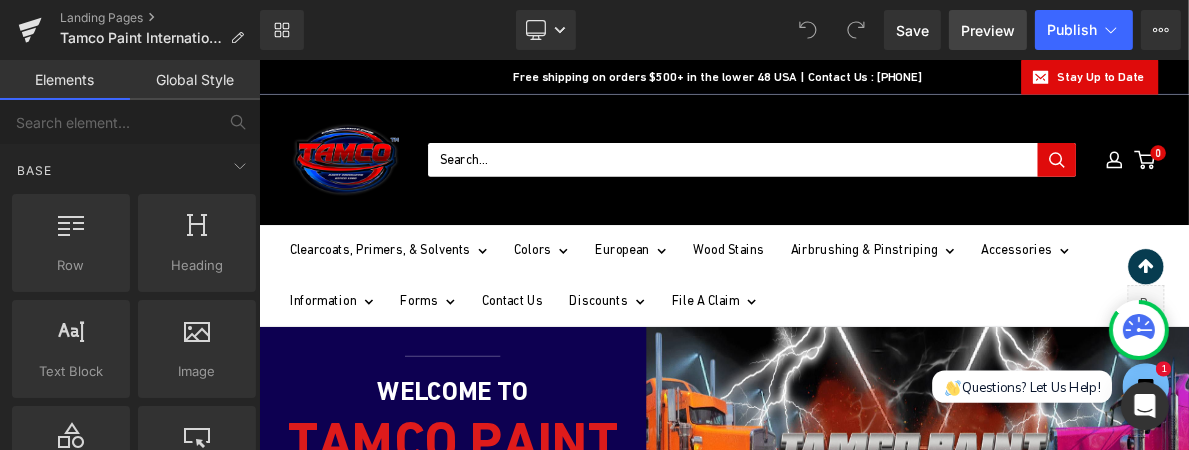 click on "Preview" at bounding box center (988, 30) 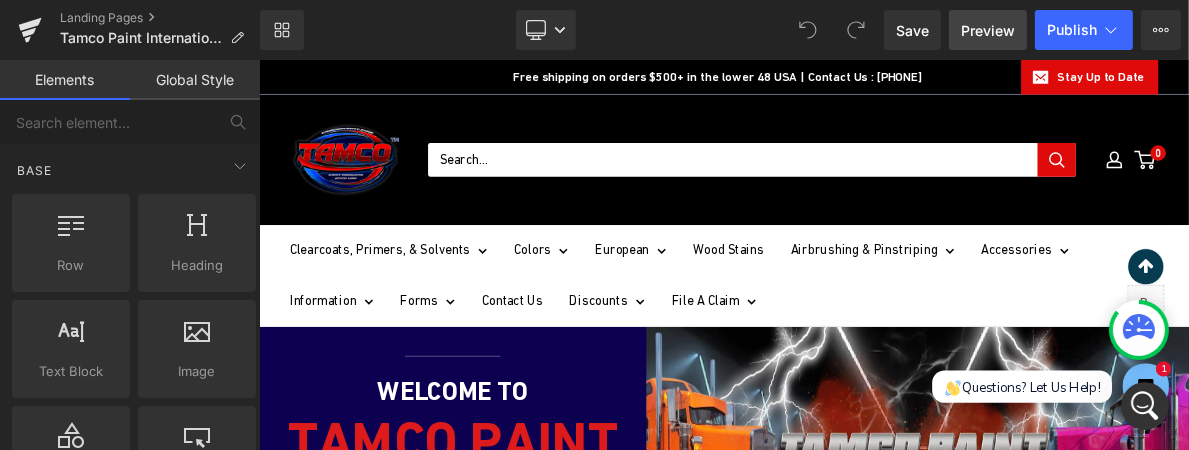 scroll, scrollTop: 0, scrollLeft: 0, axis: both 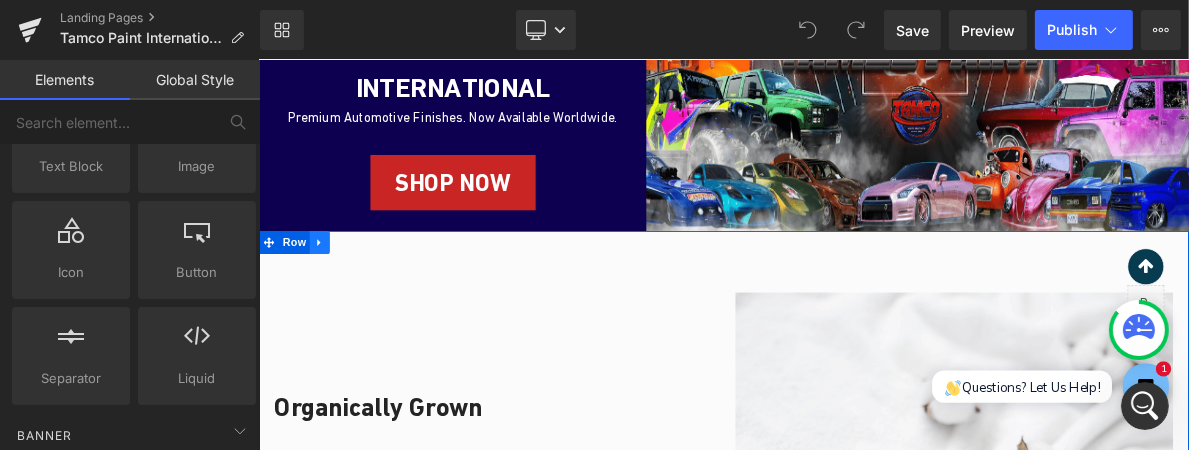 click 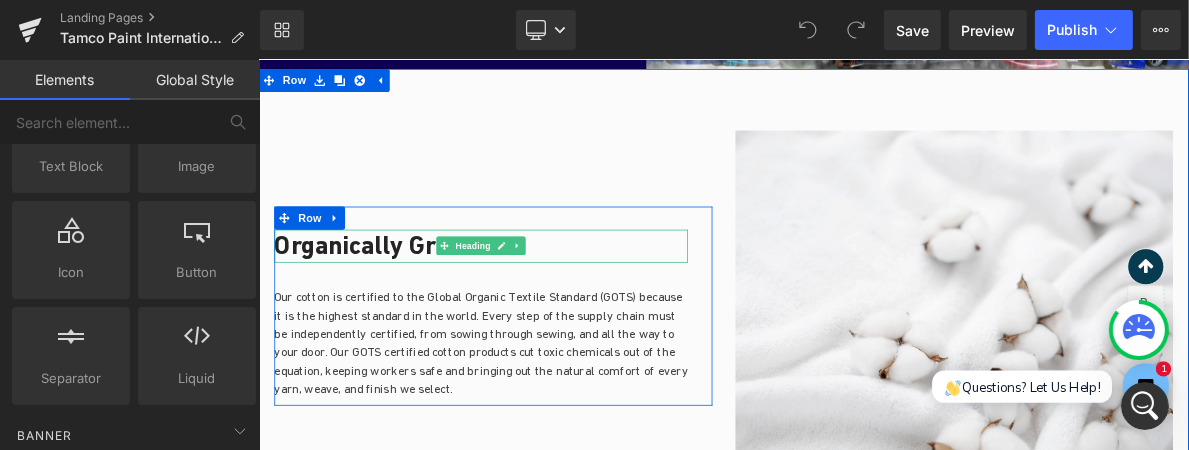 scroll, scrollTop: 629, scrollLeft: 0, axis: vertical 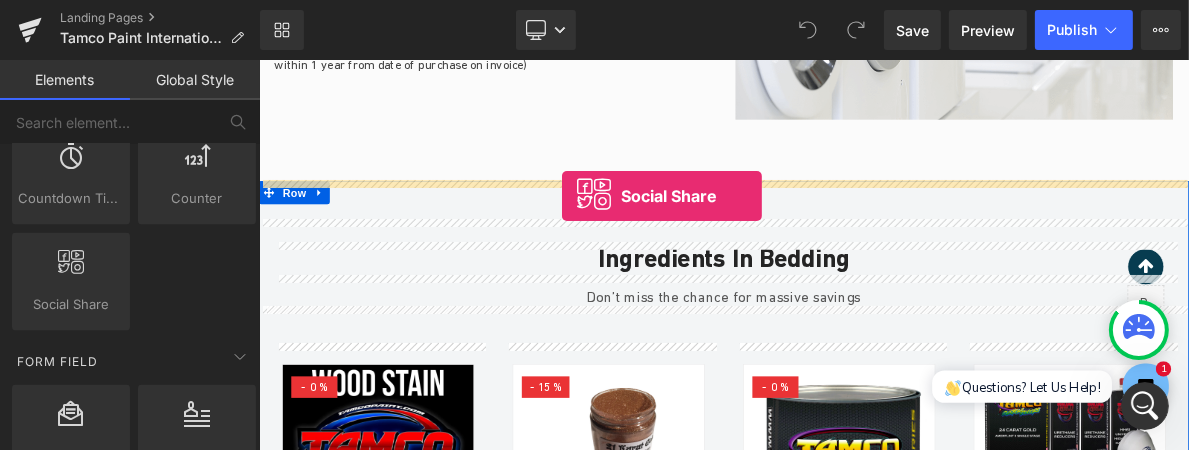 drag, startPoint x: 331, startPoint y: 320, endPoint x: 652, endPoint y: 236, distance: 331.8087 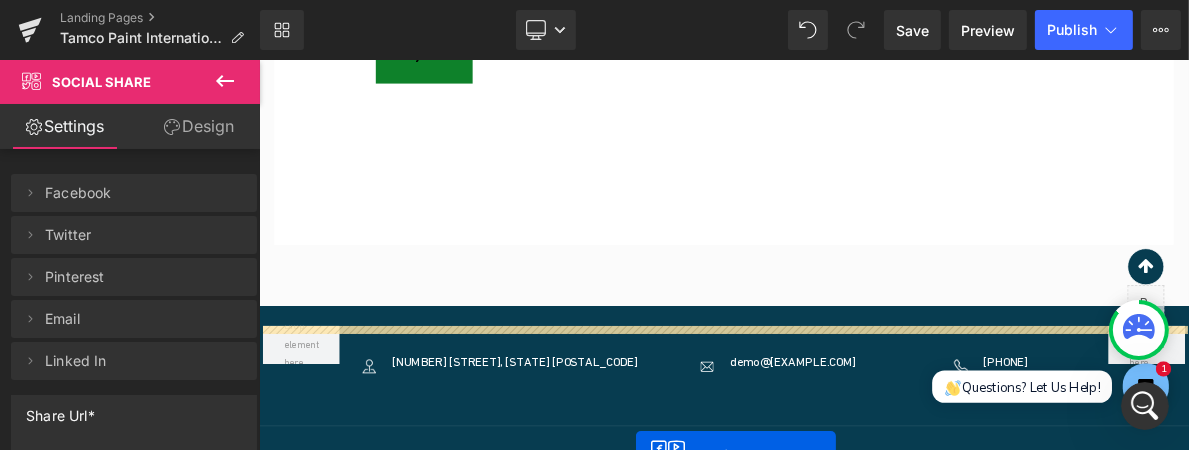 scroll, scrollTop: 5697, scrollLeft: 0, axis: vertical 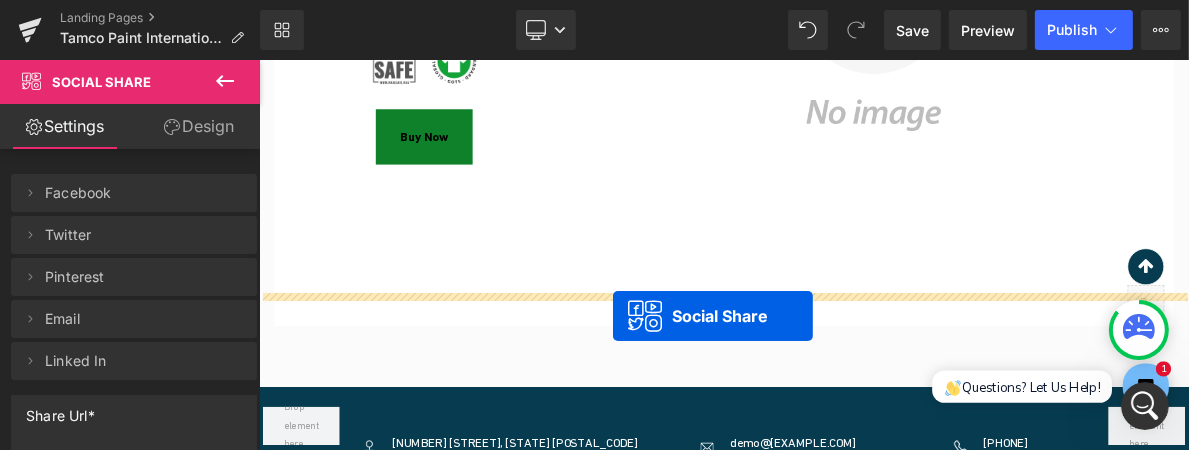 drag, startPoint x: 729, startPoint y: 229, endPoint x: 719, endPoint y: 392, distance: 163.30646 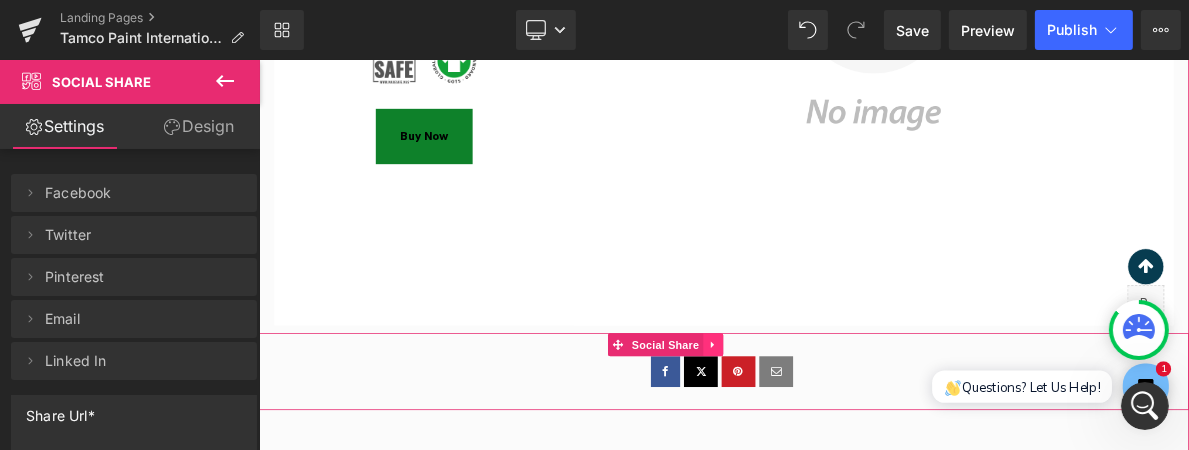 click 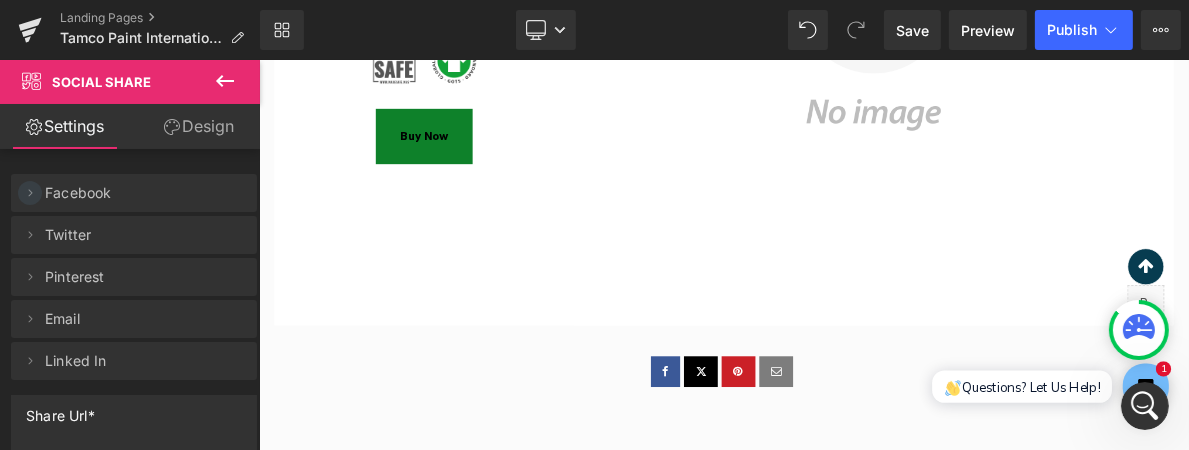 click 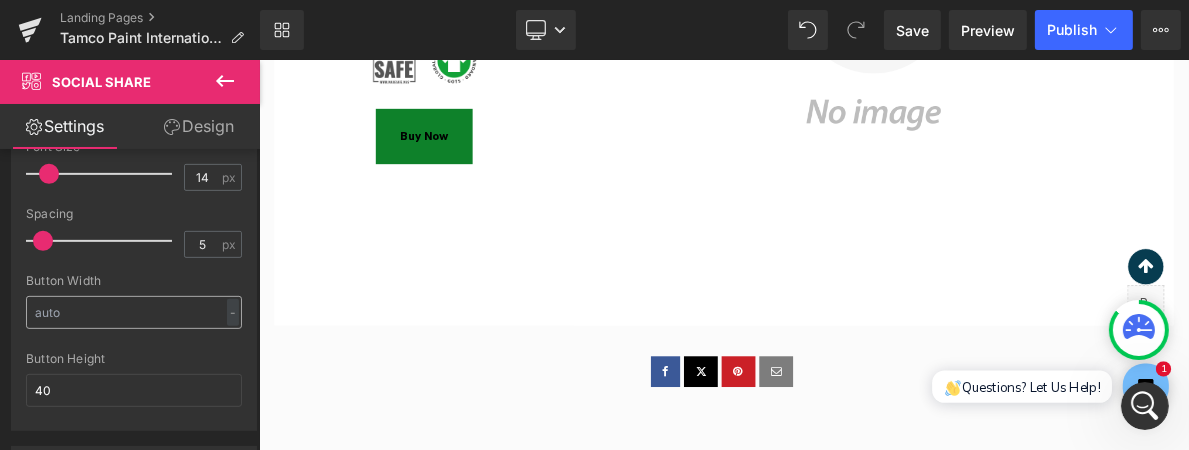 scroll, scrollTop: 1025, scrollLeft: 0, axis: vertical 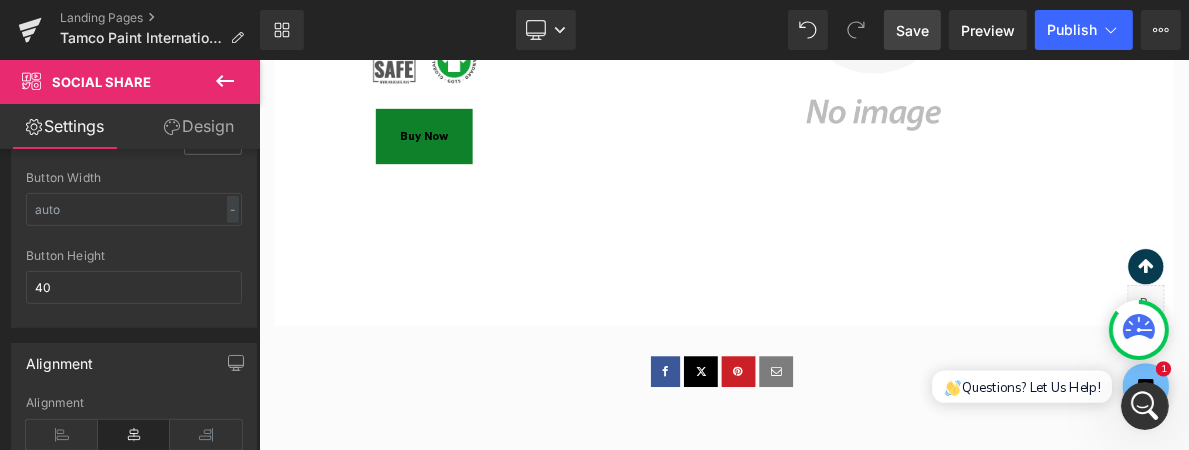click on "Save" at bounding box center (912, 30) 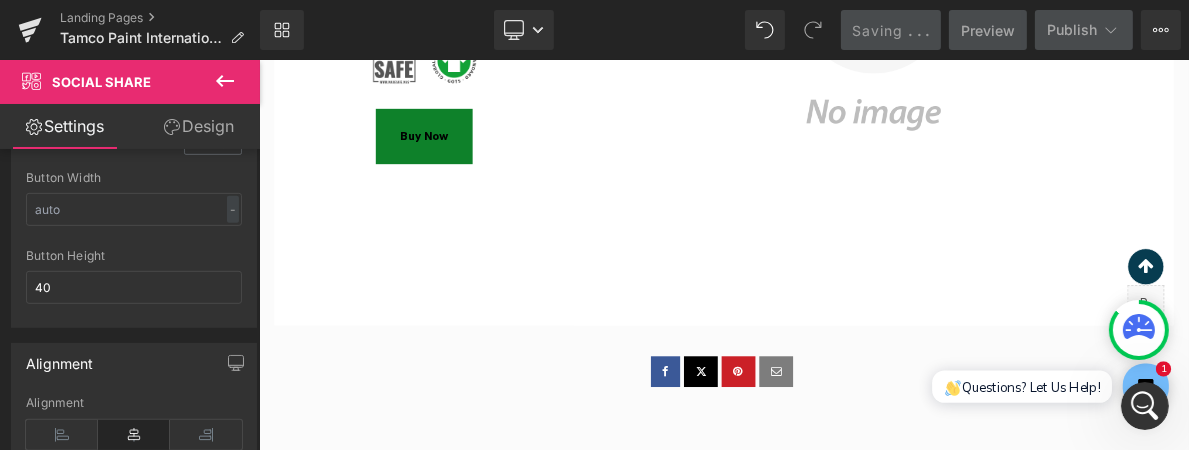 click 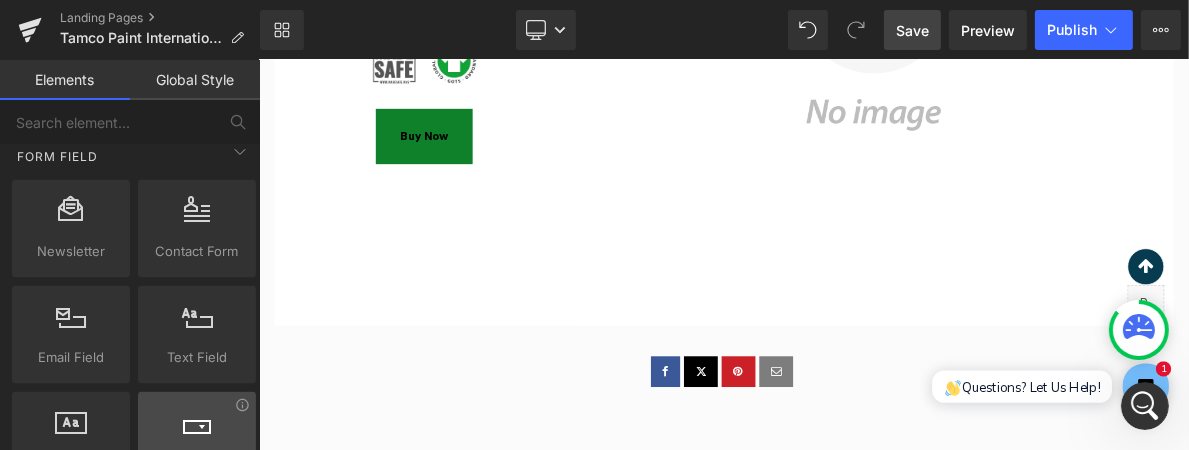 scroll, scrollTop: 3075, scrollLeft: 0, axis: vertical 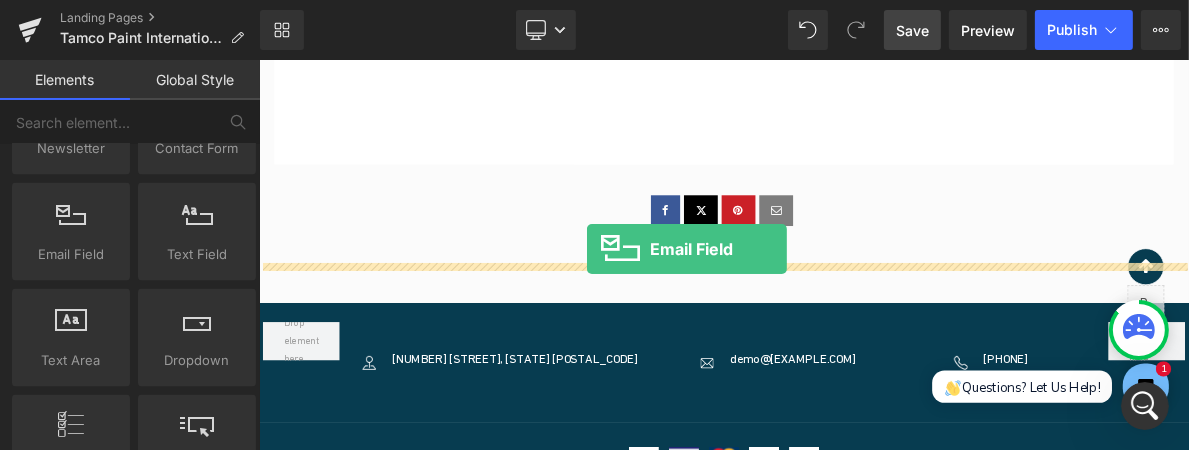 drag, startPoint x: 335, startPoint y: 287, endPoint x: 684, endPoint y: 305, distance: 349.46387 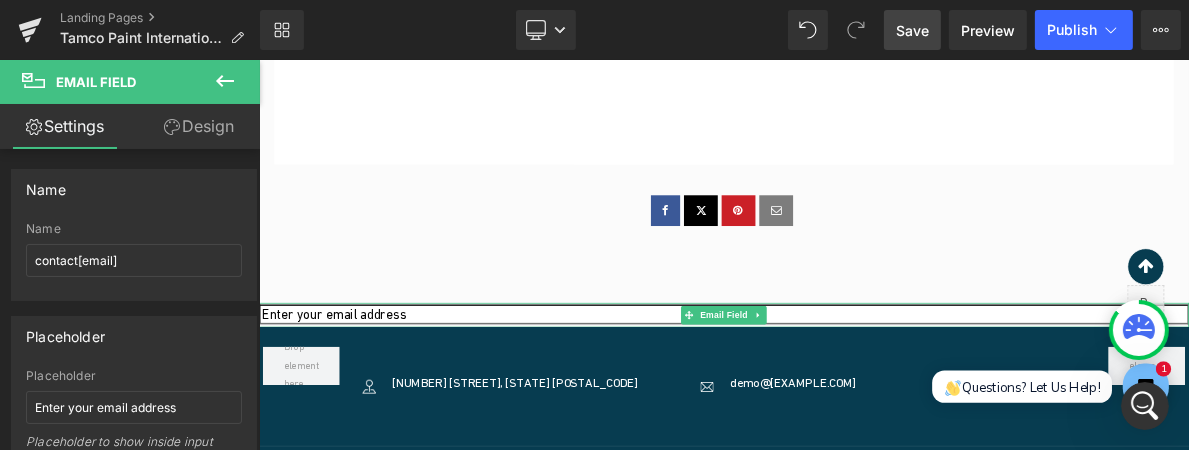 click at bounding box center (863, 390) 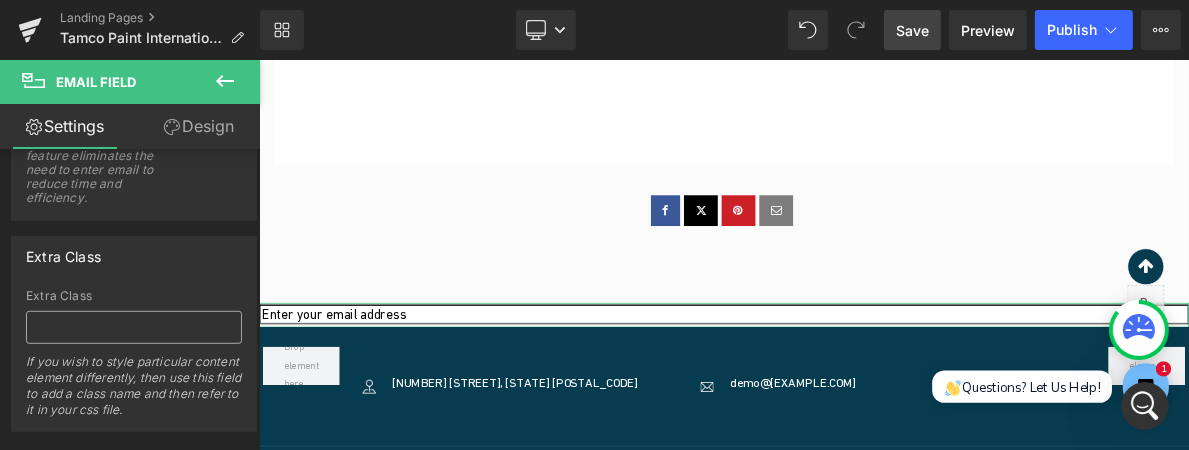 scroll, scrollTop: 888, scrollLeft: 0, axis: vertical 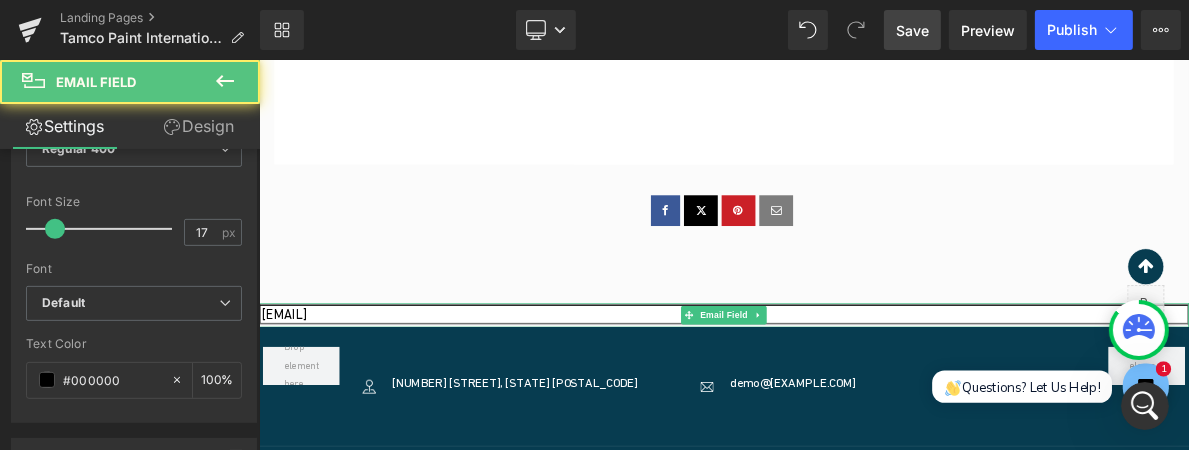 click on "galenherring32@gmail.com" at bounding box center [863, 390] 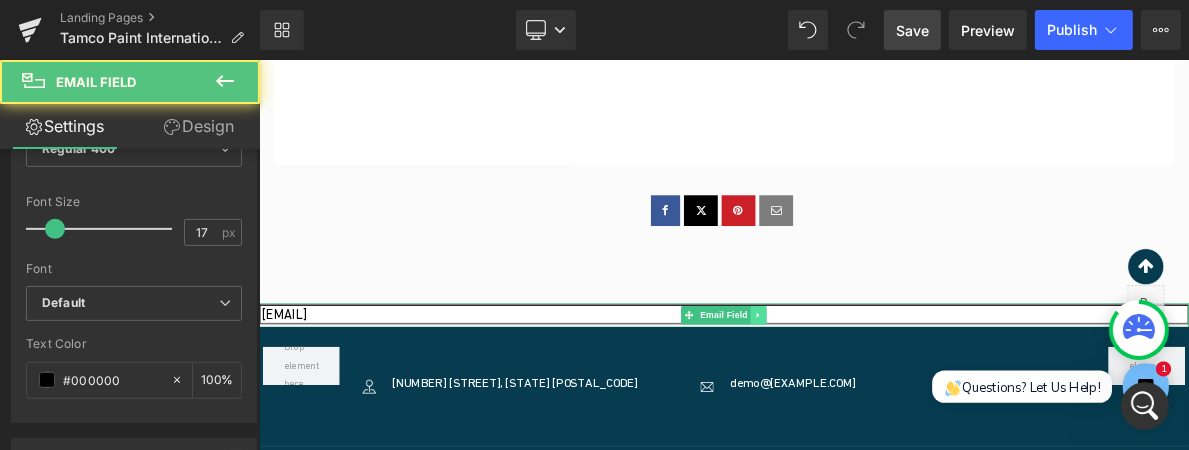 type on "galenherring32@gmail.com" 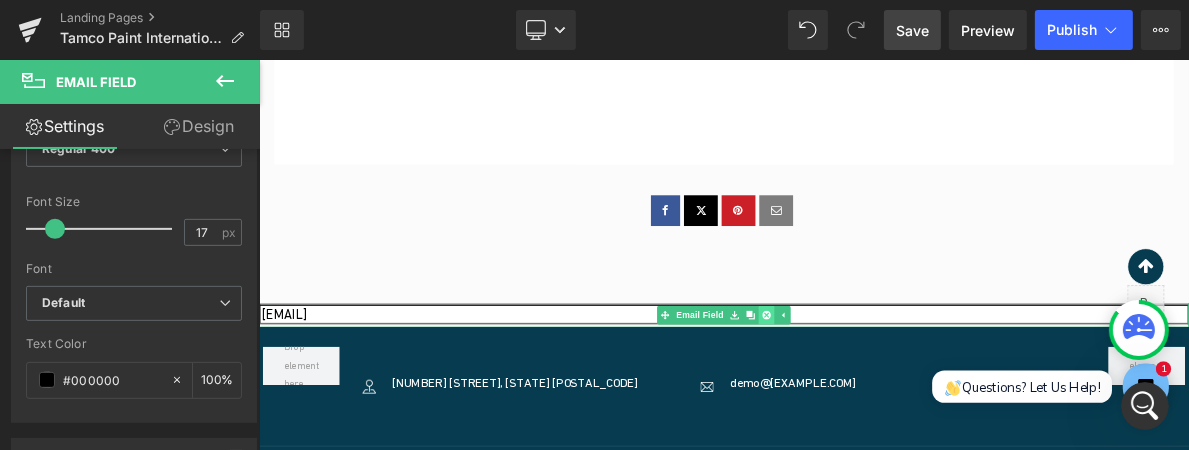 click 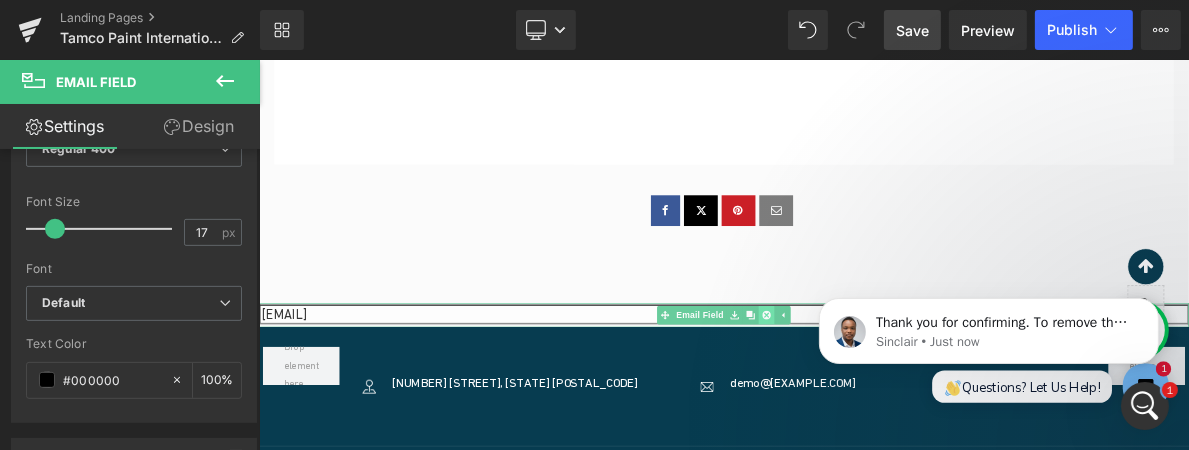 scroll, scrollTop: 0, scrollLeft: 0, axis: both 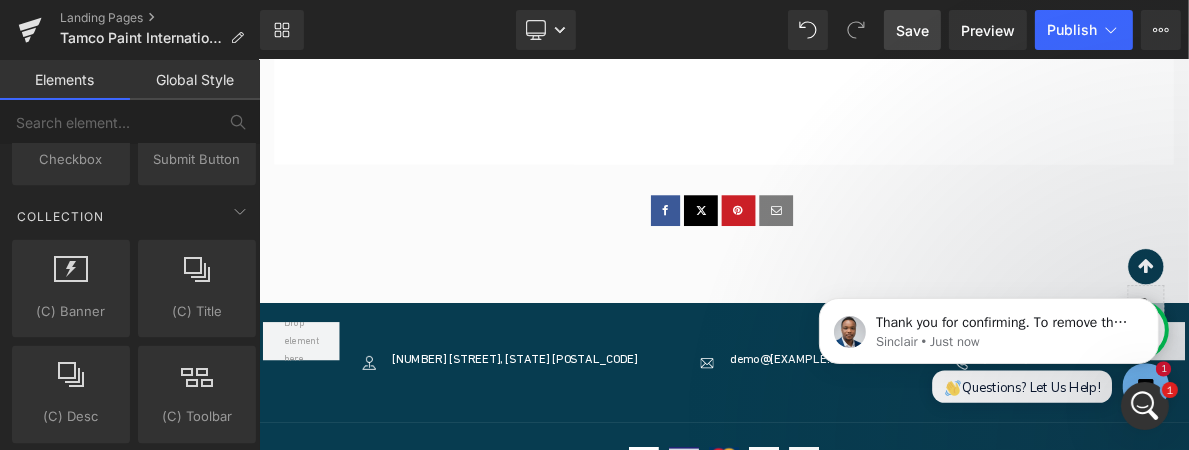 click on "Save" at bounding box center (912, 30) 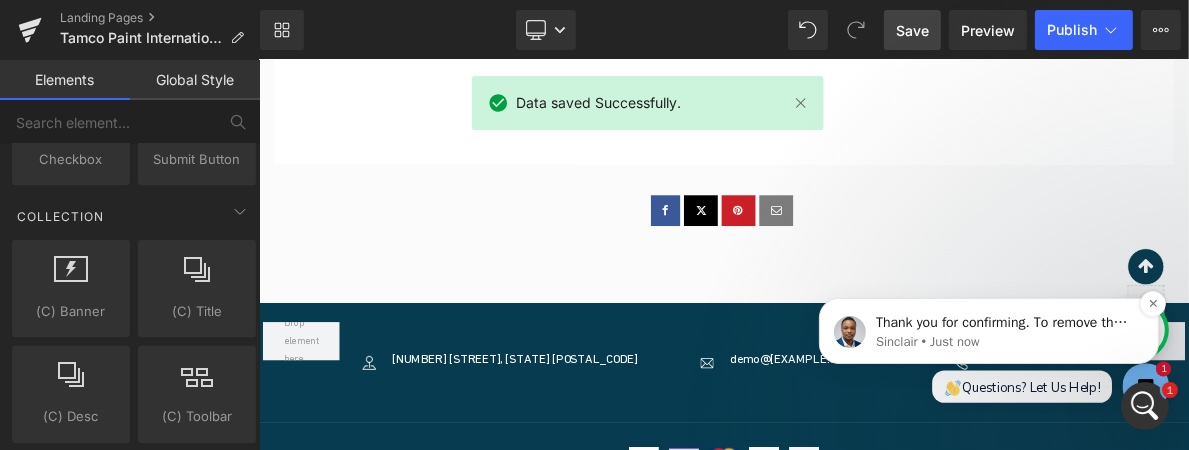 click on "Thank you for confirming. To remove that row, please follow these steps to remove it: https://www.loom.com/share/68a434b53ba54b46acb8597b3b23294a  Please let me know if this helped." at bounding box center (1004, 322) 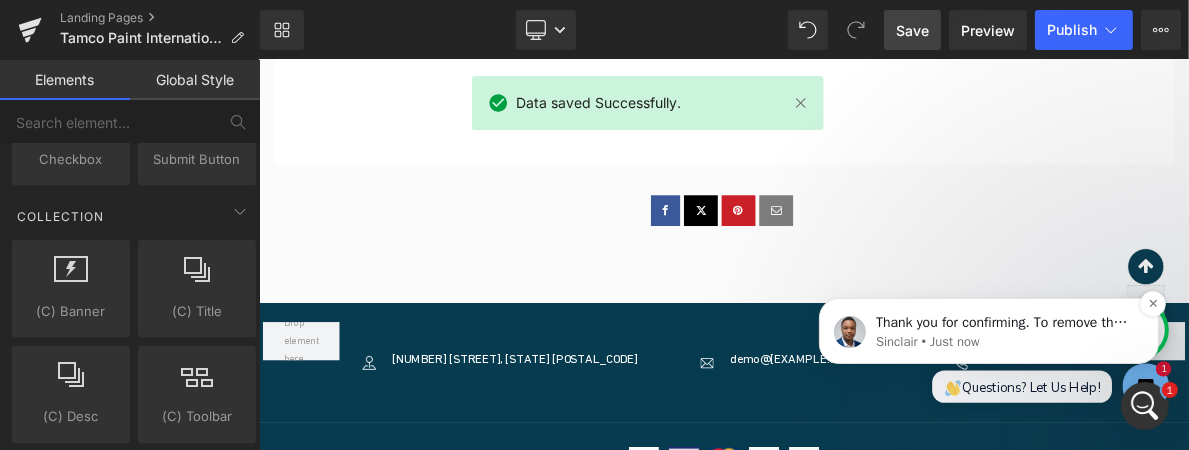 scroll, scrollTop: 3382, scrollLeft: 0, axis: vertical 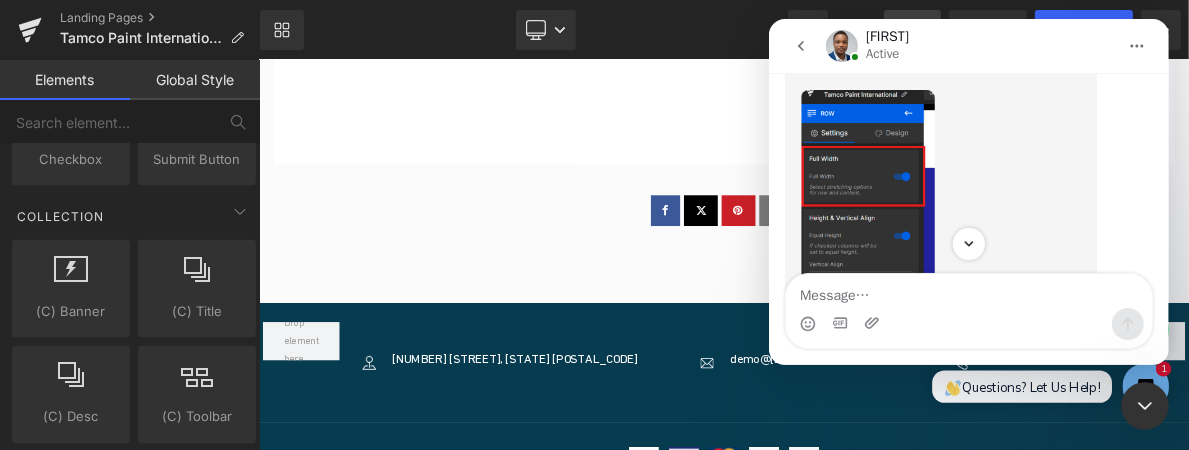 click 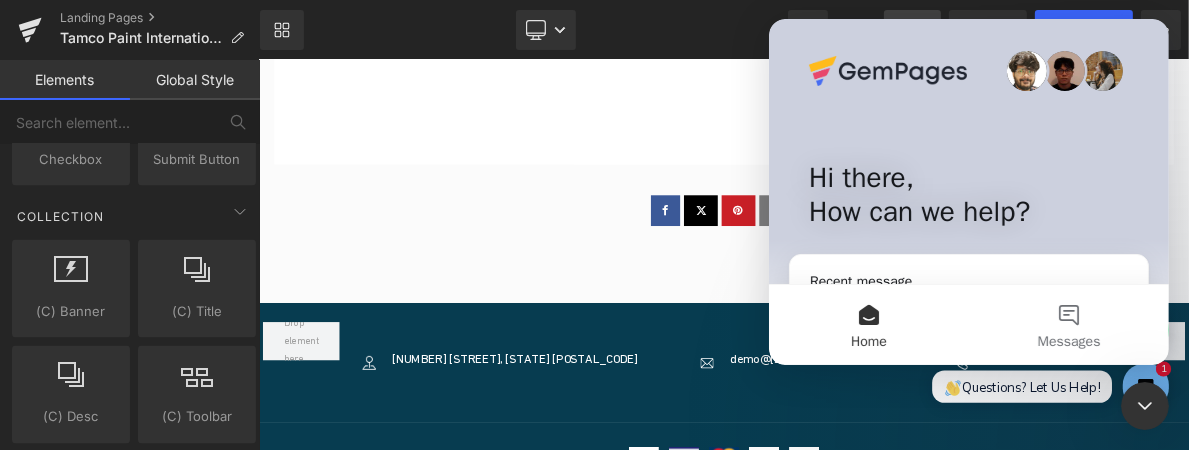 scroll, scrollTop: 0, scrollLeft: 0, axis: both 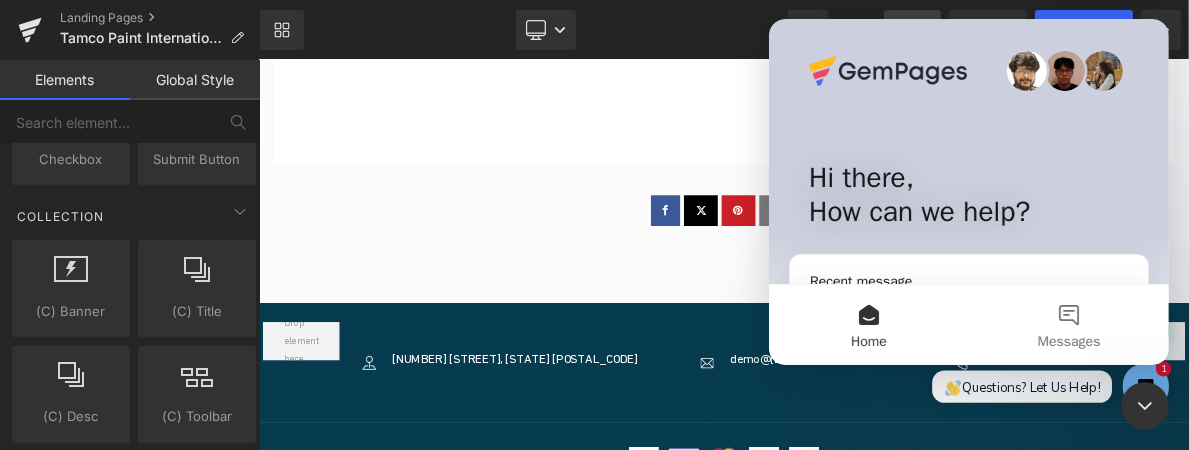 click at bounding box center (594, 195) 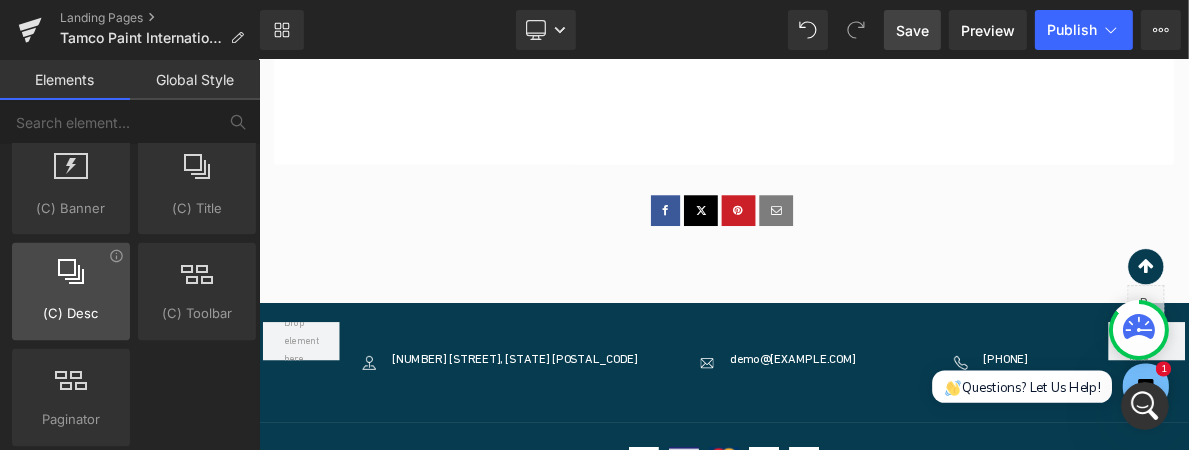 scroll, scrollTop: 3690, scrollLeft: 0, axis: vertical 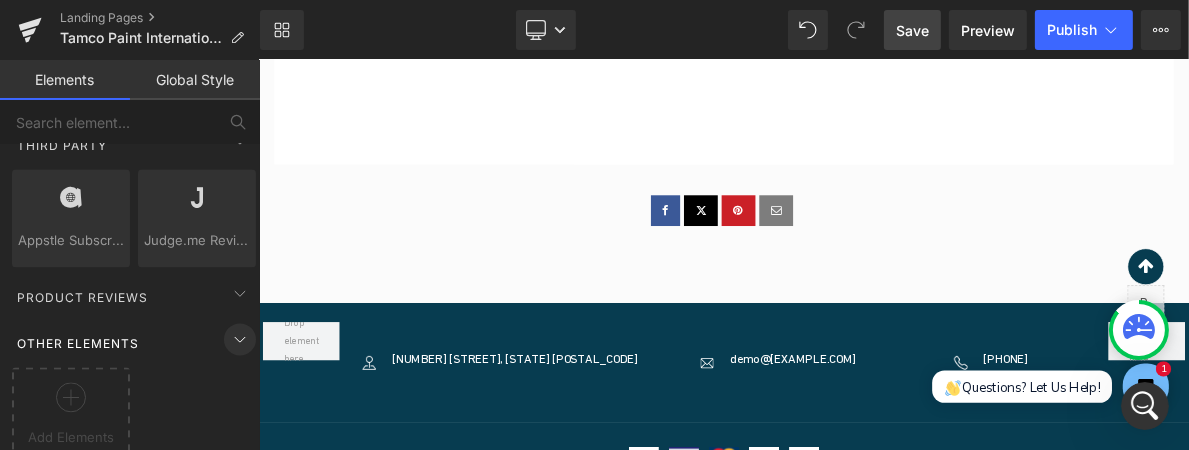 click 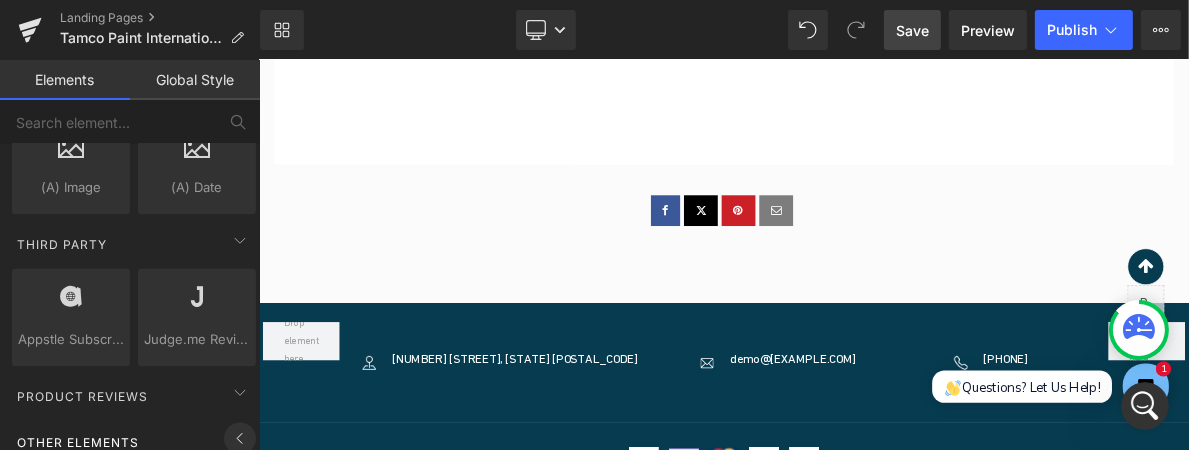 scroll, scrollTop: 4077, scrollLeft: 0, axis: vertical 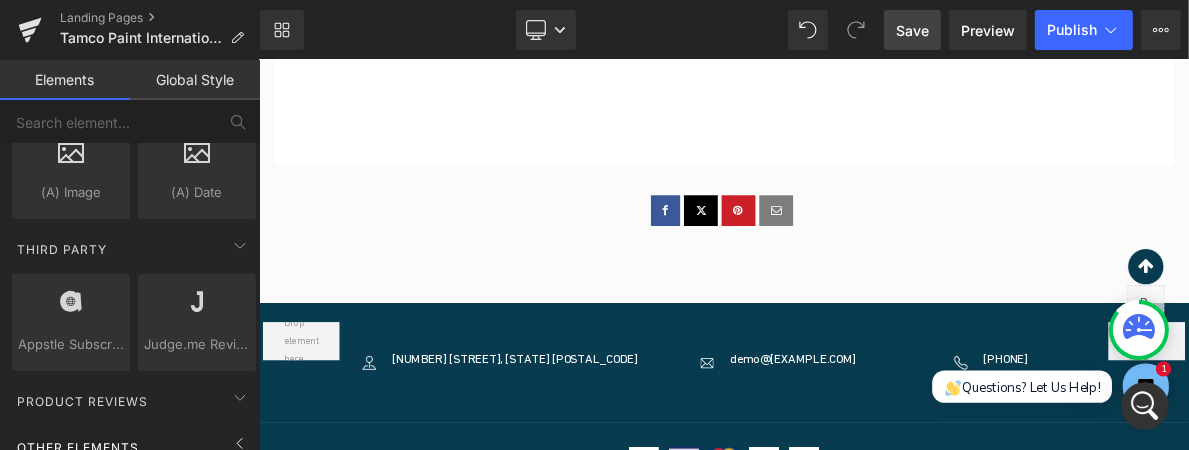 click on "Other Elements" at bounding box center [78, 447] 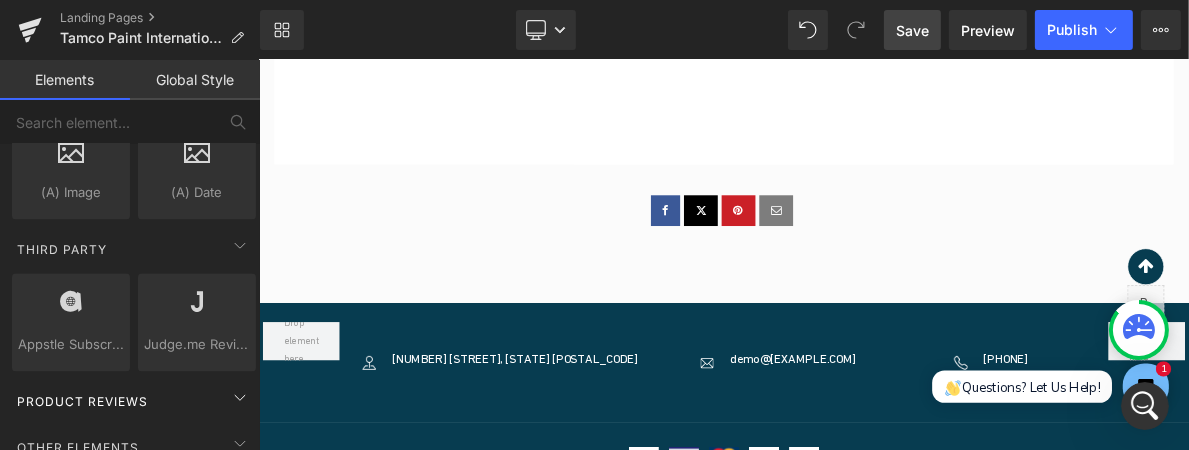 scroll, scrollTop: 4181, scrollLeft: 0, axis: vertical 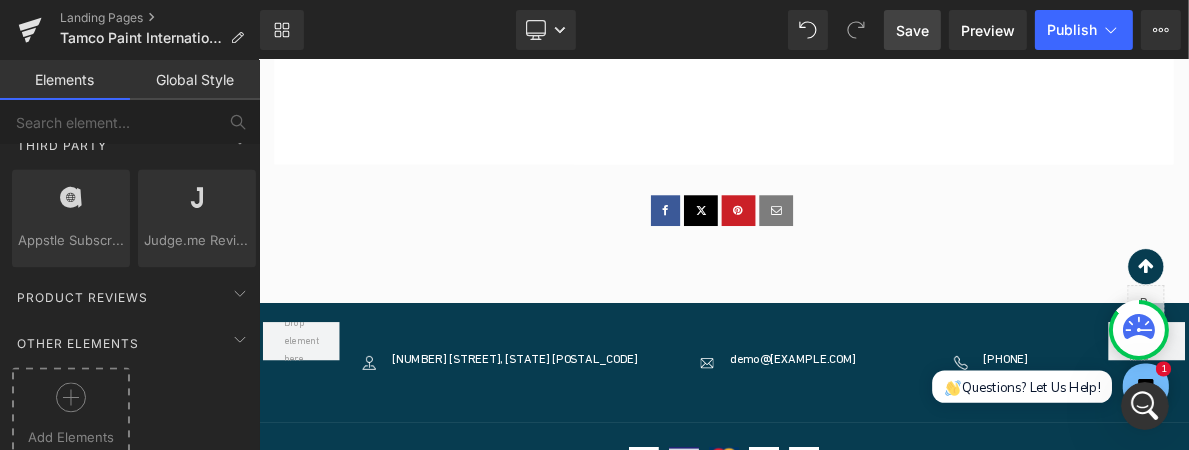 click 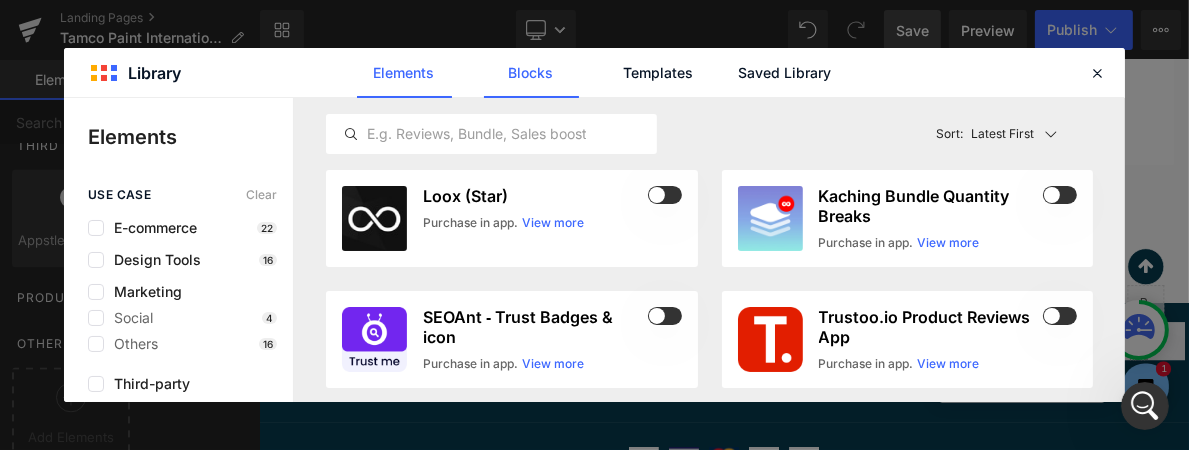 click on "Blocks" 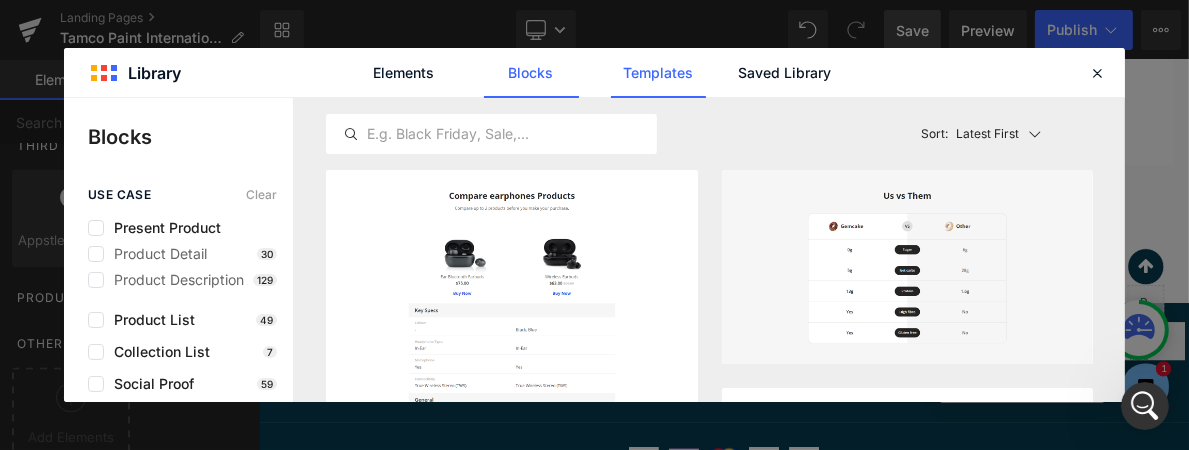 click on "Templates" 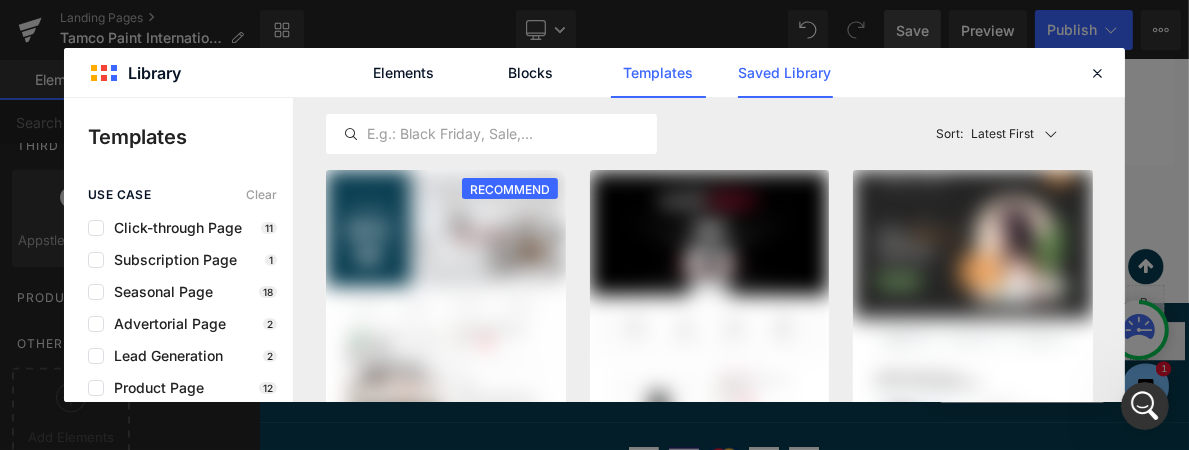 click on "Saved Library" 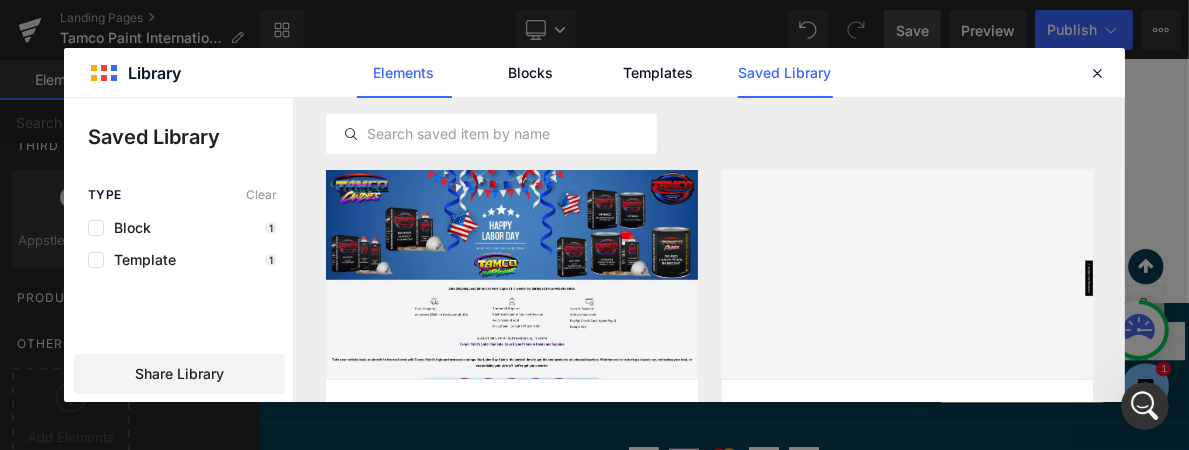 click on "Elements" 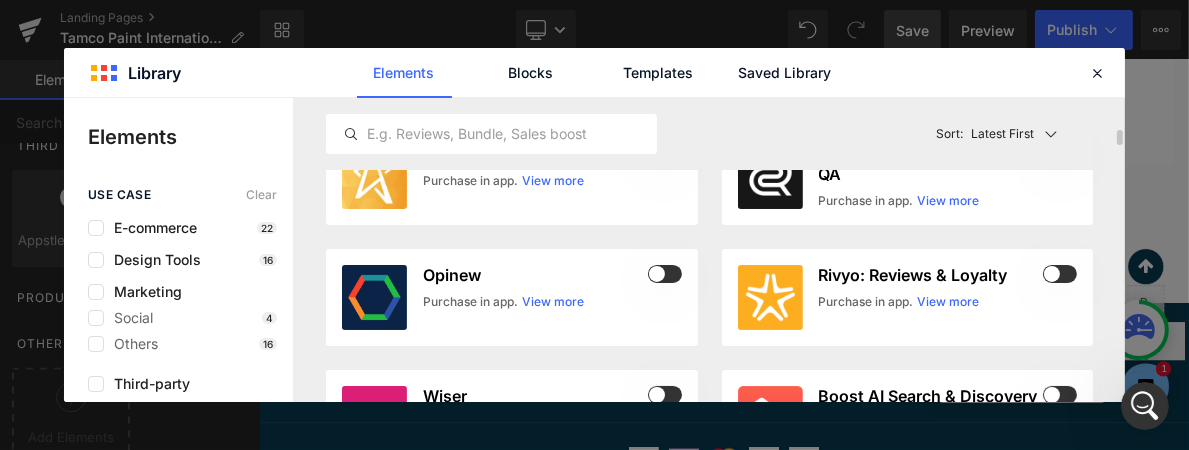 scroll, scrollTop: 539, scrollLeft: 0, axis: vertical 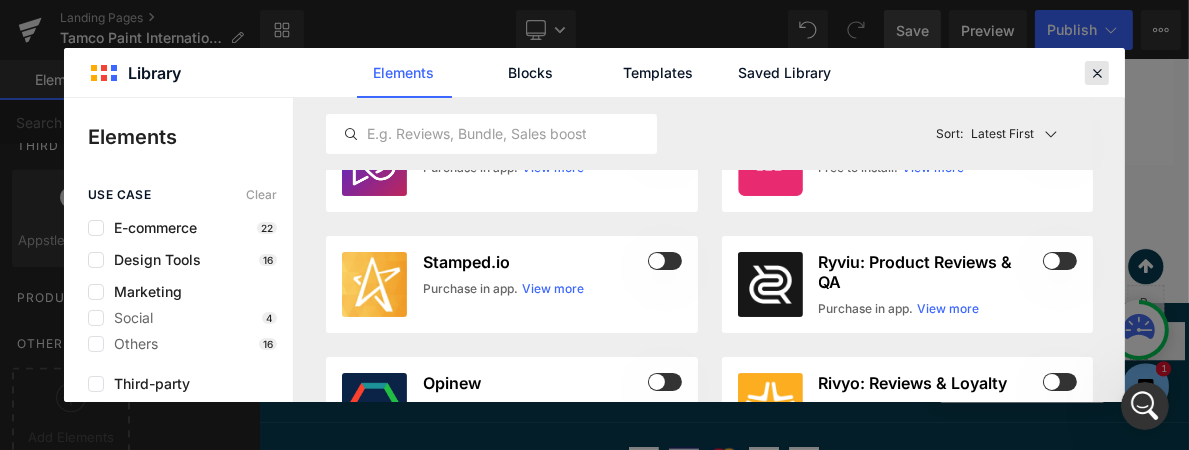 click at bounding box center [1097, 73] 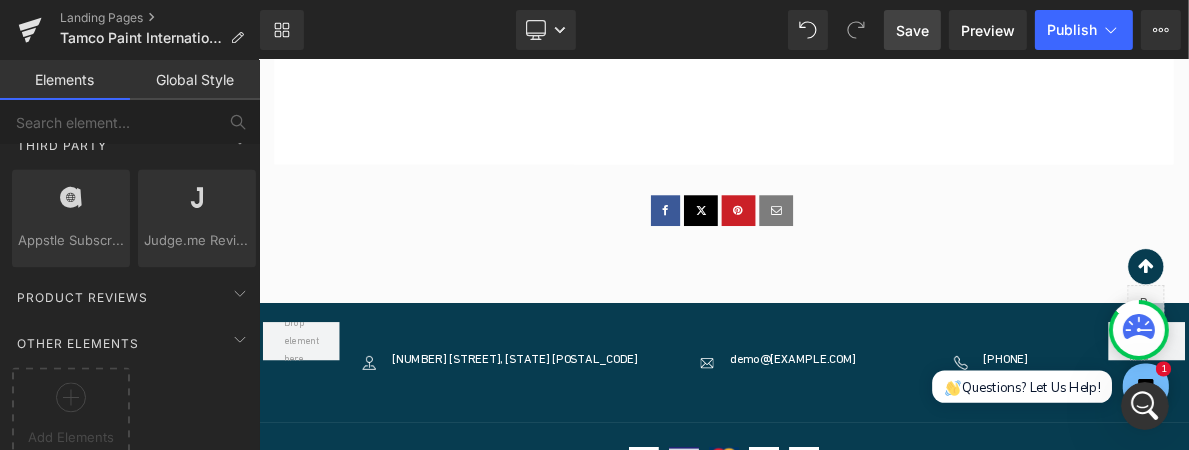 click on "Save" at bounding box center (912, 30) 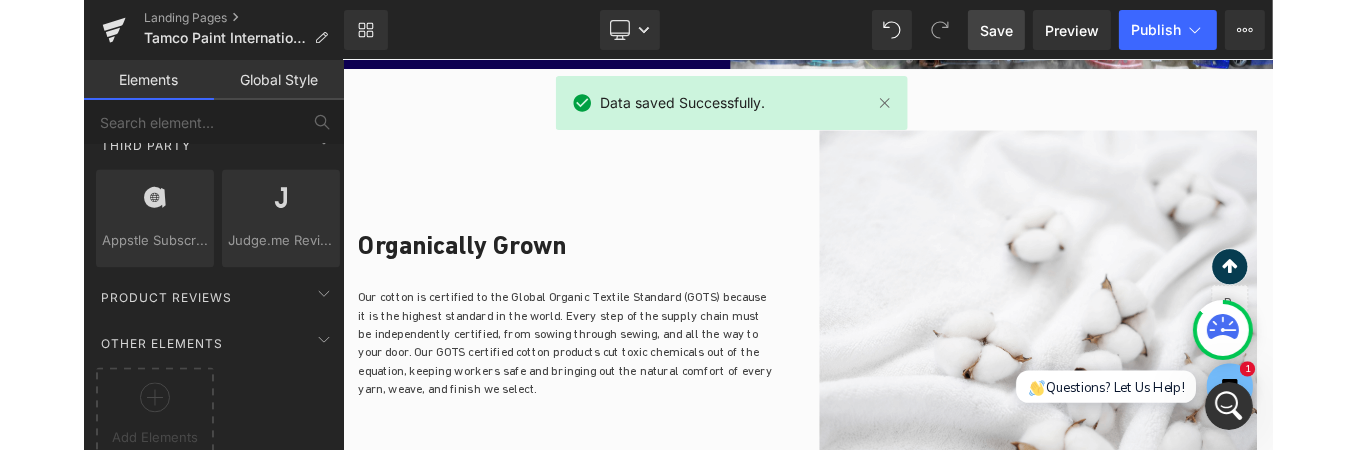 scroll, scrollTop: 840, scrollLeft: 0, axis: vertical 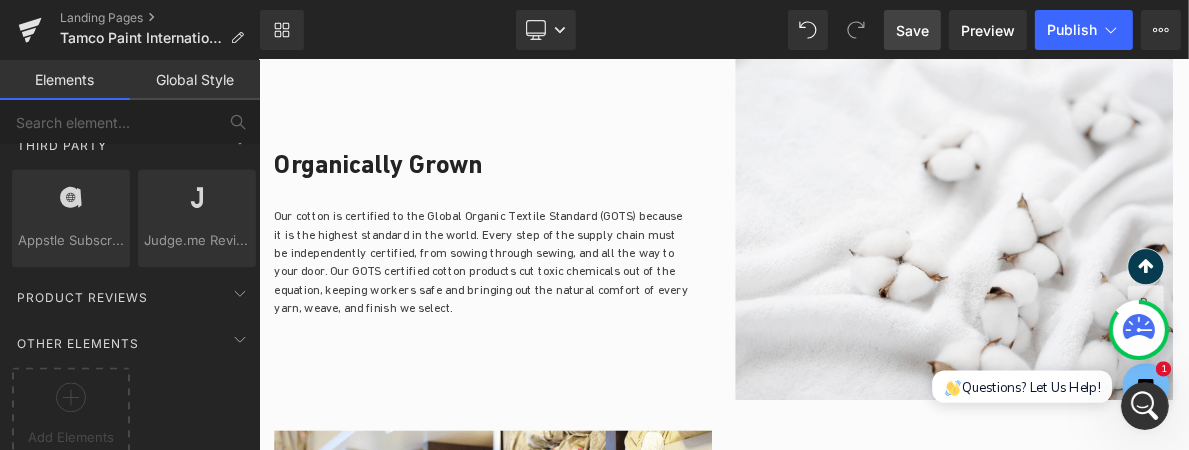 click on "Save" at bounding box center (912, 30) 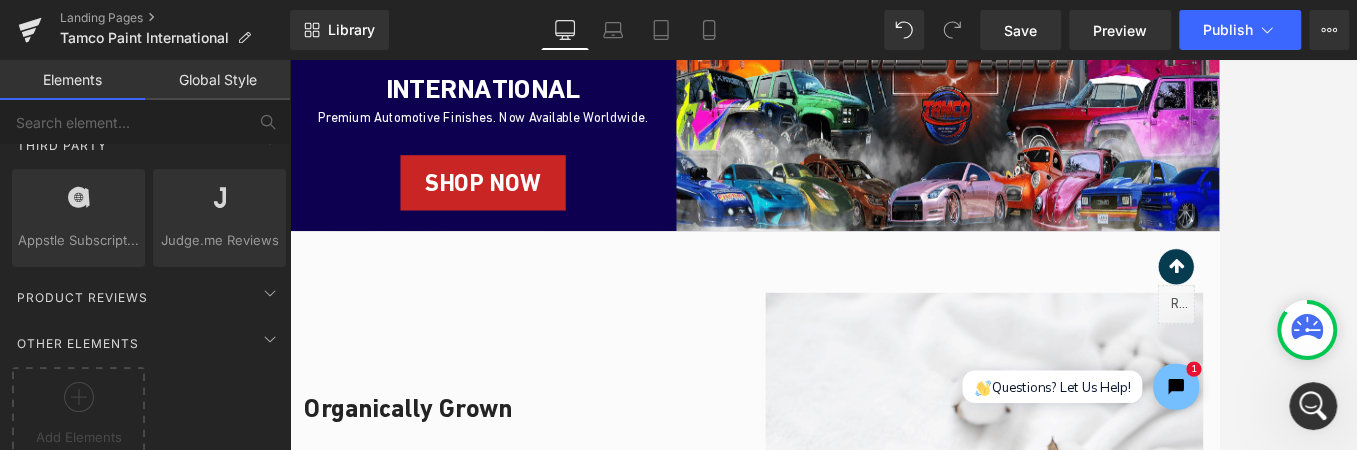 scroll, scrollTop: 629, scrollLeft: 0, axis: vertical 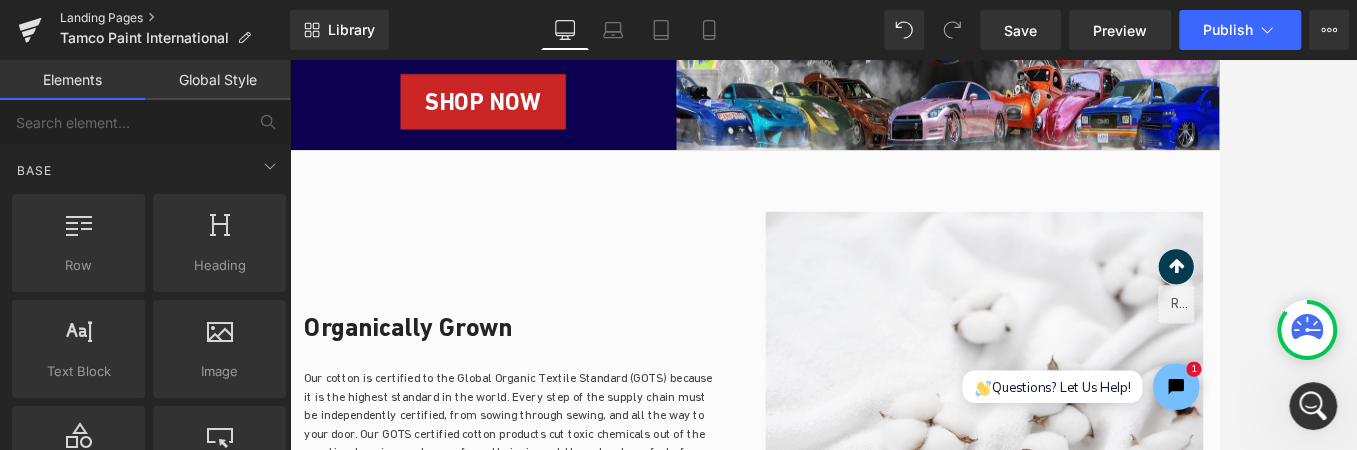 click on "Landing Pages" at bounding box center [175, 18] 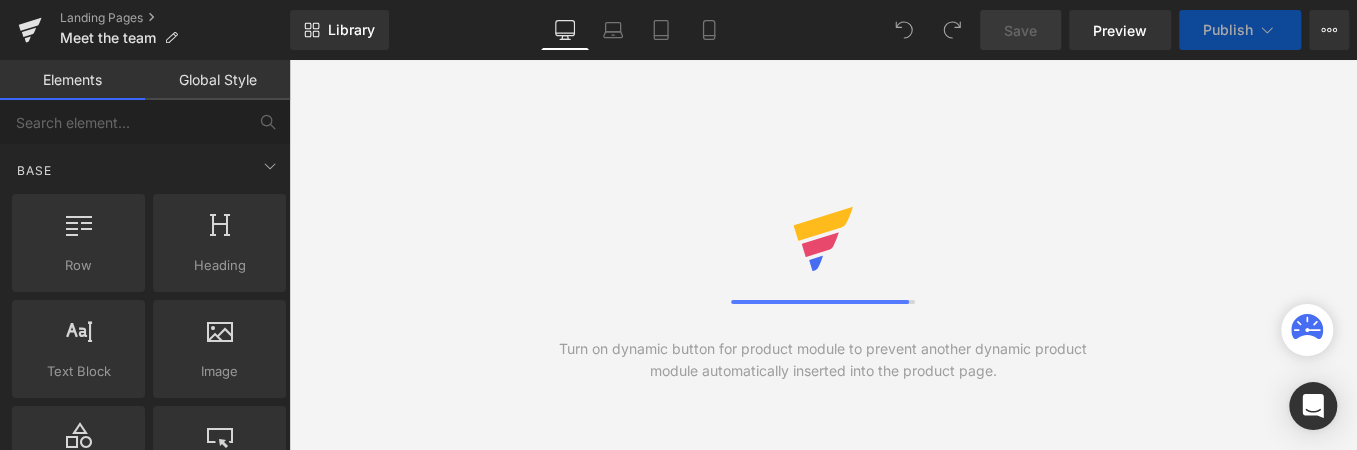 scroll, scrollTop: 0, scrollLeft: 0, axis: both 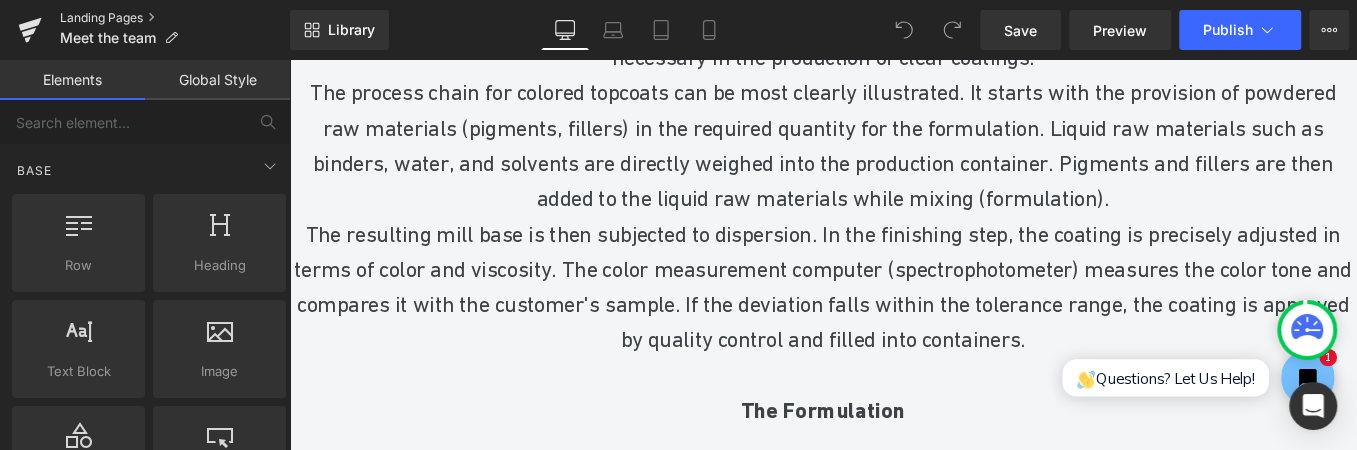 click on "Landing Pages" at bounding box center [175, 18] 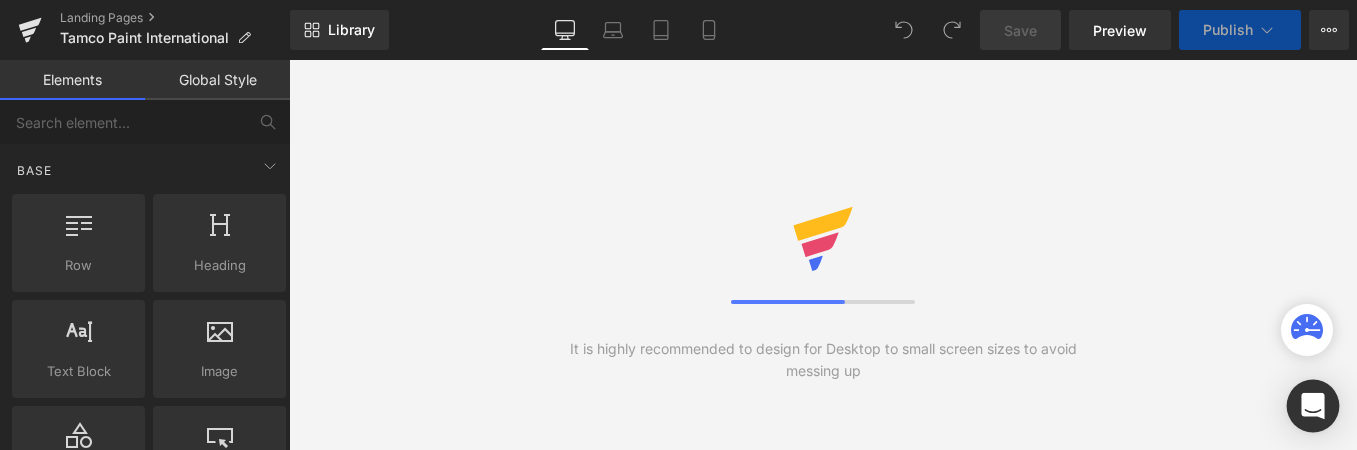 scroll, scrollTop: 0, scrollLeft: 0, axis: both 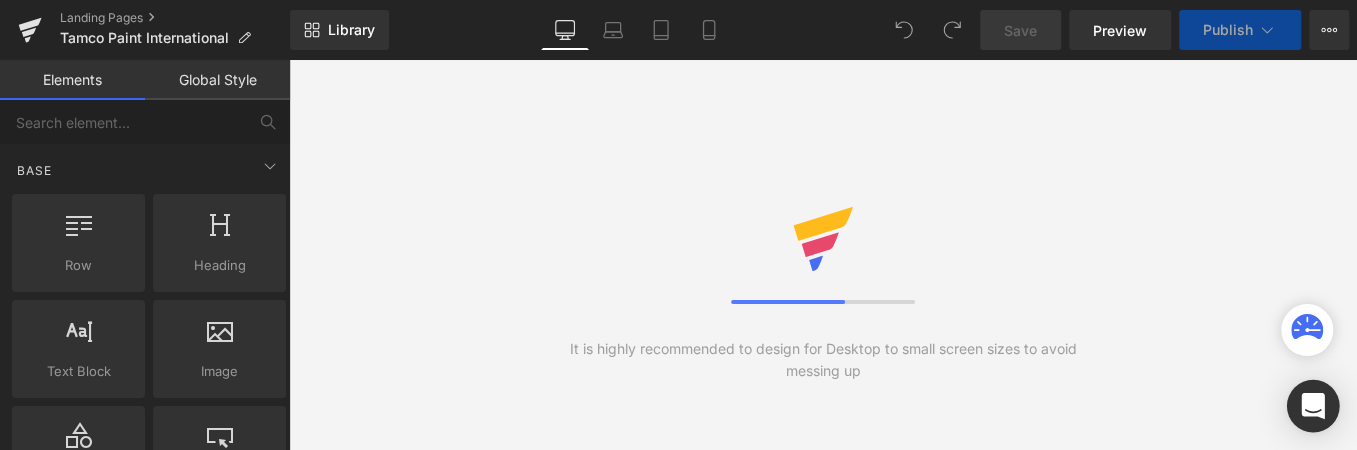 click 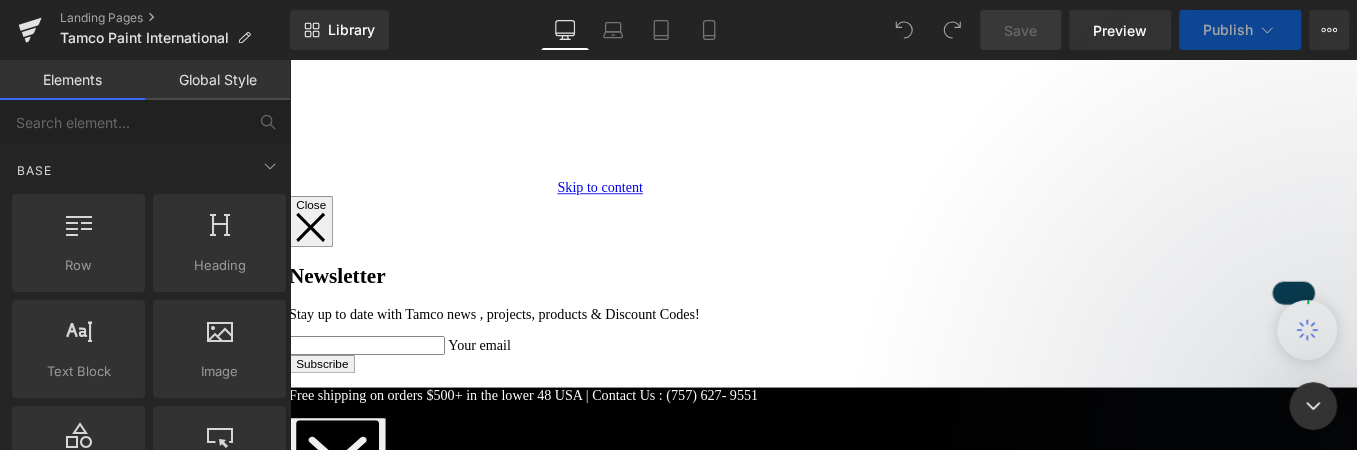 scroll, scrollTop: 0, scrollLeft: 0, axis: both 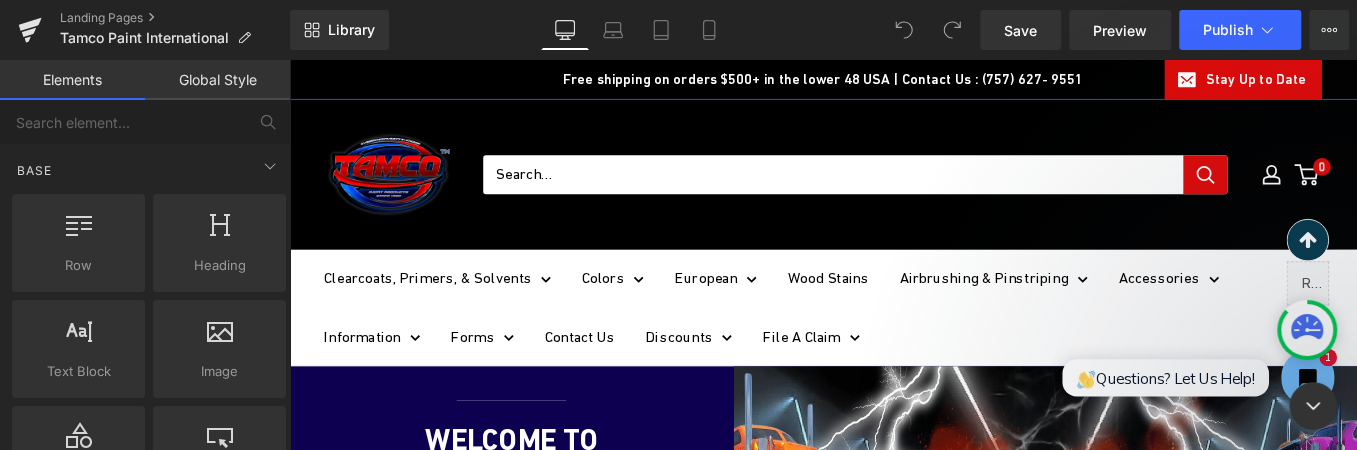 click on "Thank you for sharing this. Please allow me to take a look at this for you. To troubleshoot this issue, we would like to have temporary access to your store via Shopify collaborator access. The access is strictly for support purposes only. You can refer here for our Data Privacy. ﻿​﻿ ﻿Please provide the Collaborator Code so I can send you the access request.  ﻿You can find this code in Shopify Admin > Settings > Users > Security: Let us know if there is anything unclear!" at bounding box center (1509, 100) 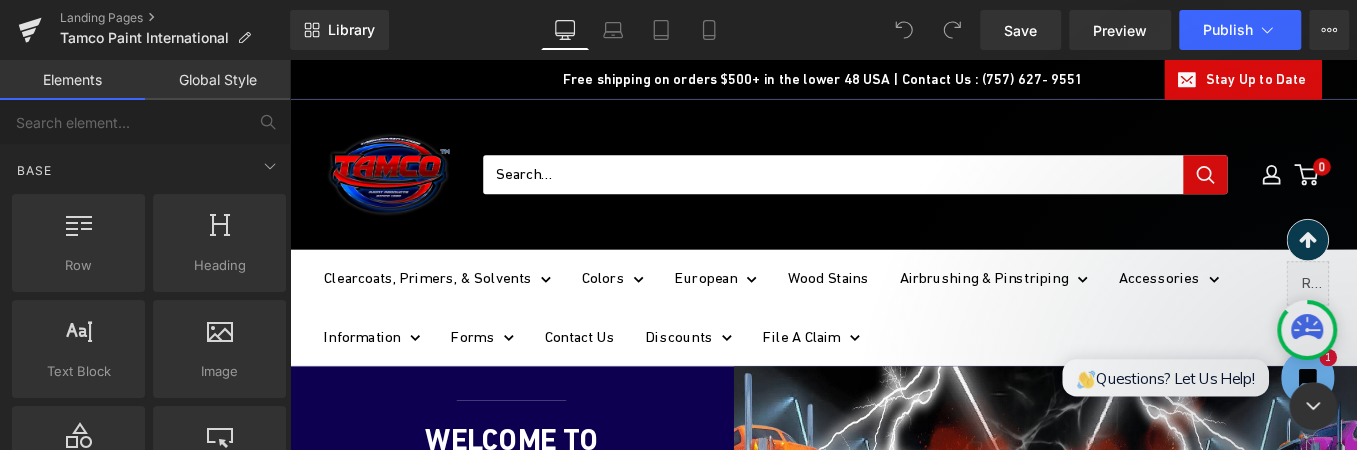 scroll, scrollTop: 4088, scrollLeft: 0, axis: vertical 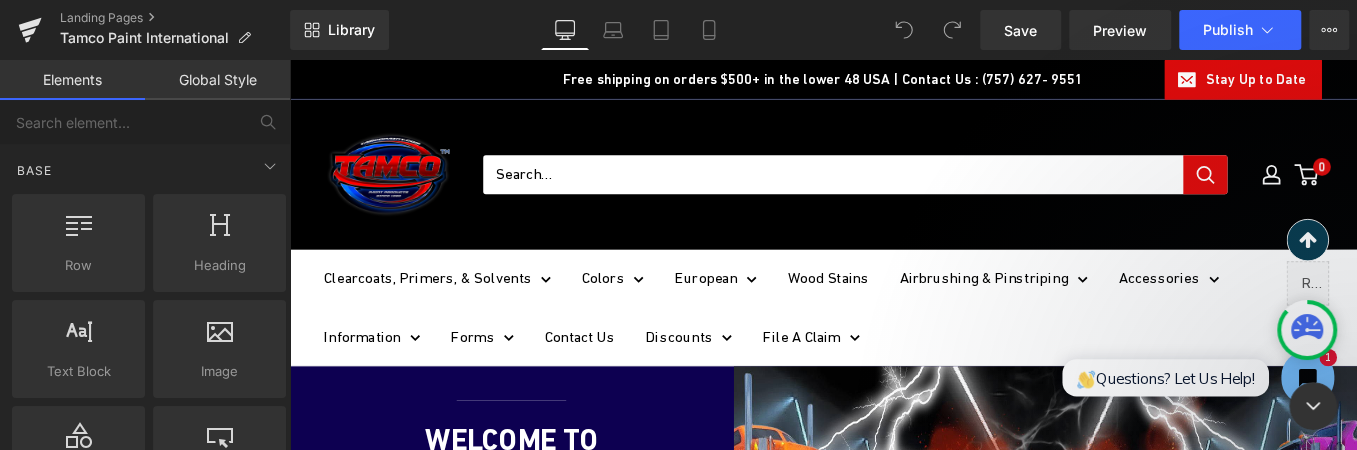 click at bounding box center [678, 195] 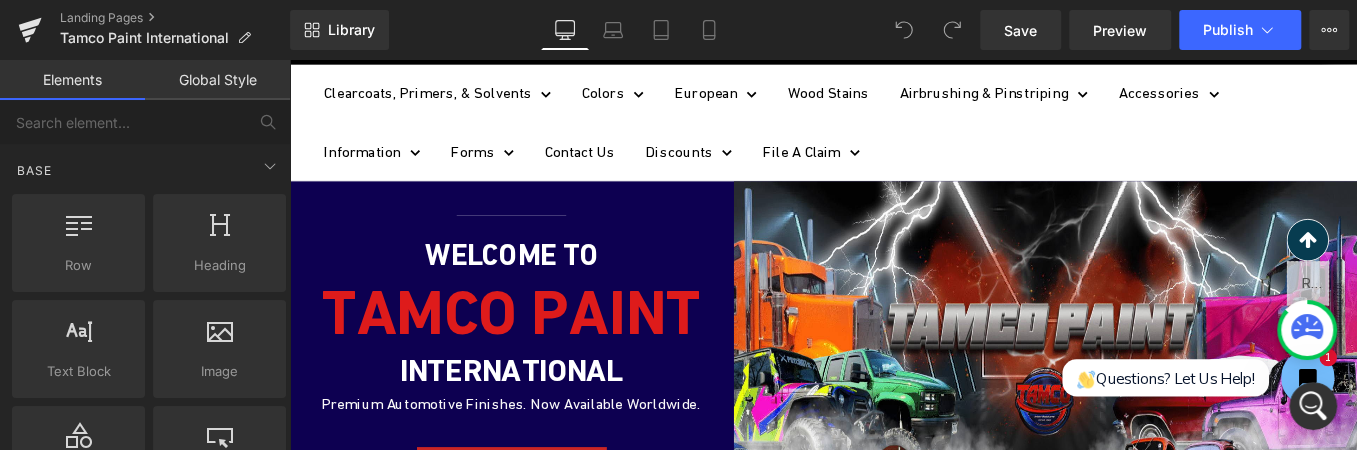 scroll, scrollTop: 0, scrollLeft: 0, axis: both 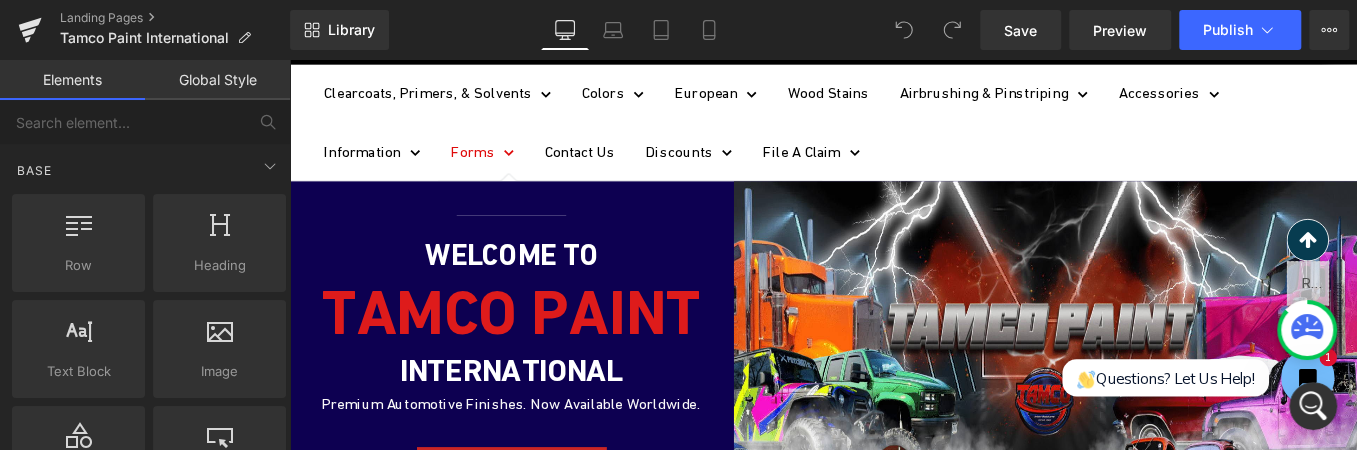 click on "Forms" at bounding box center [508, 164] 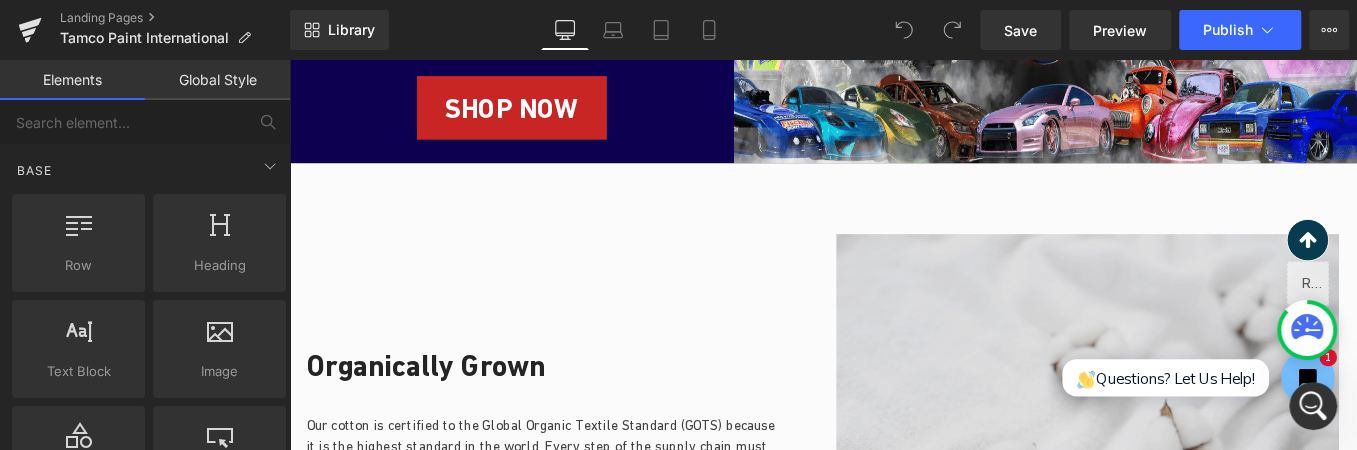 scroll, scrollTop: 735, scrollLeft: 0, axis: vertical 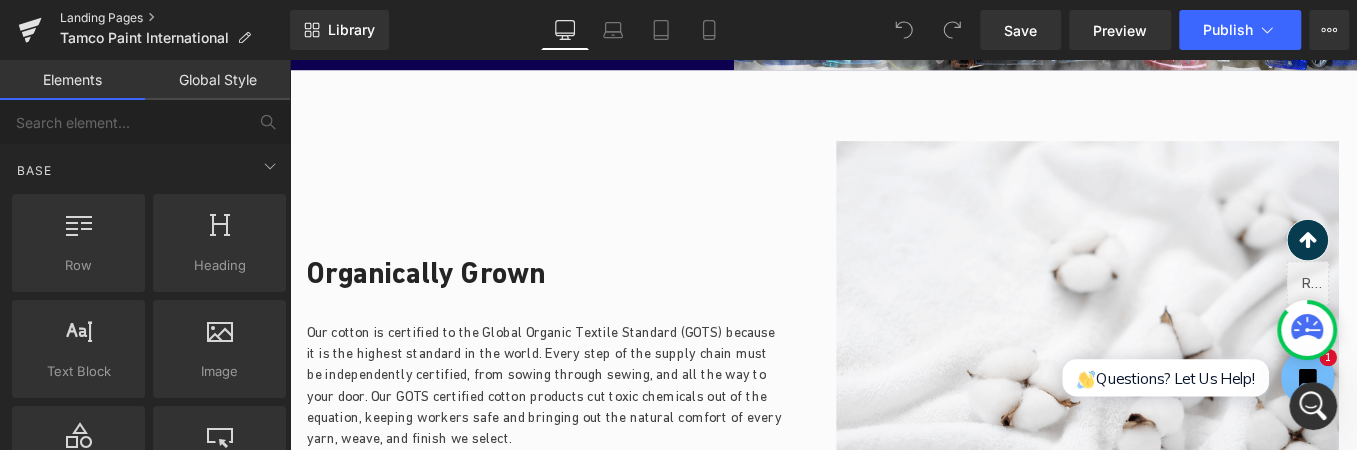 click on "Landing Pages" at bounding box center (175, 18) 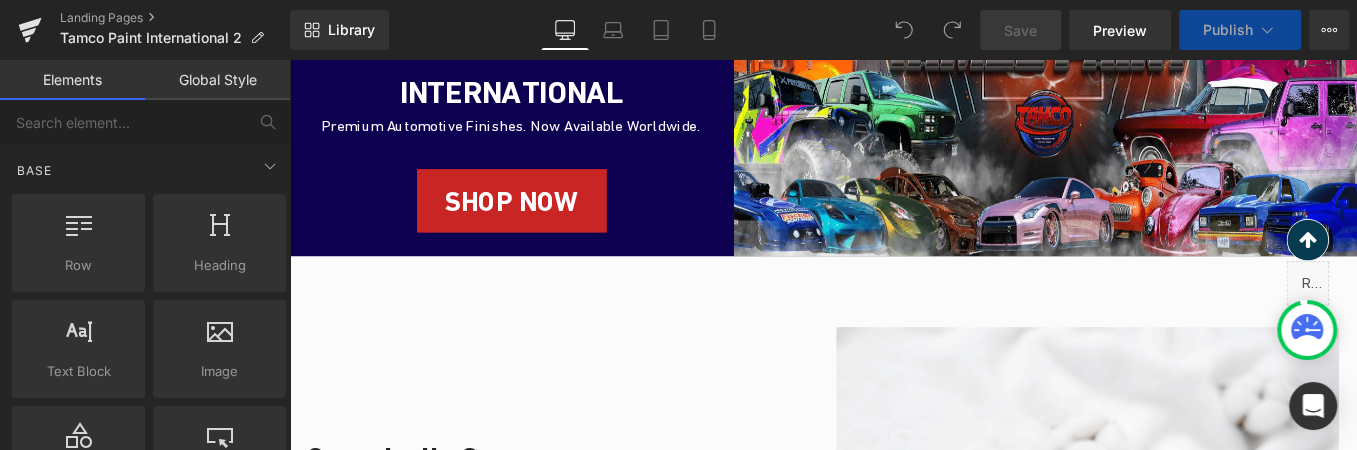 scroll, scrollTop: 735, scrollLeft: 0, axis: vertical 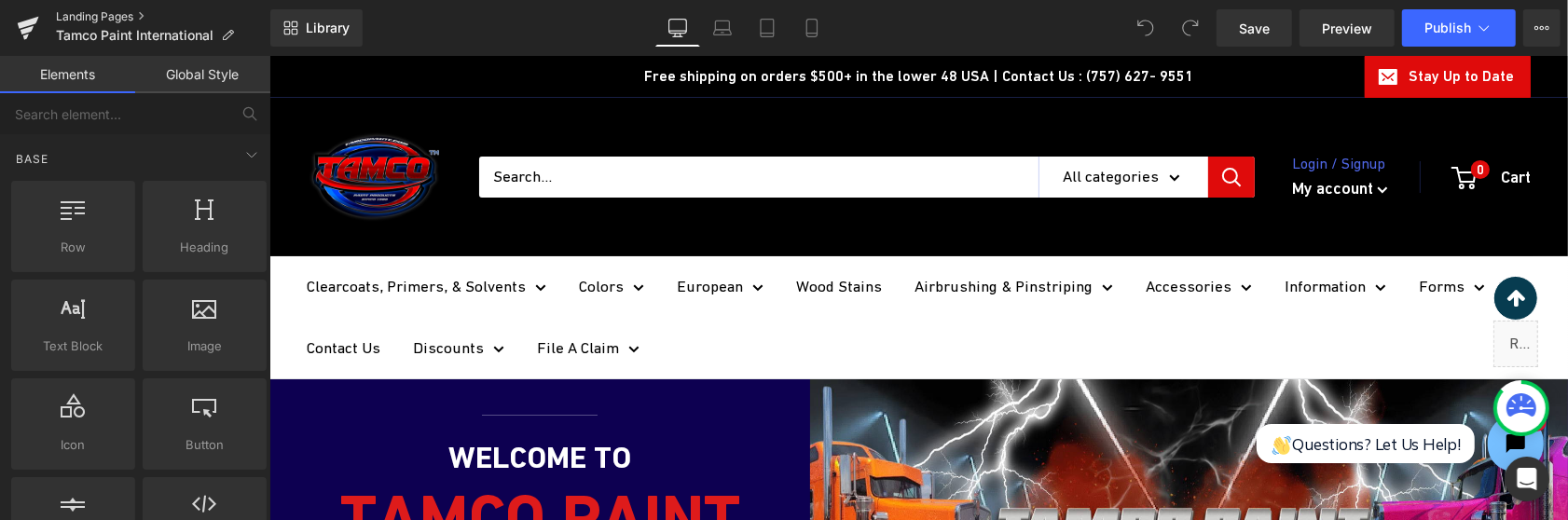 click on "Landing Pages" at bounding box center [163, 17] 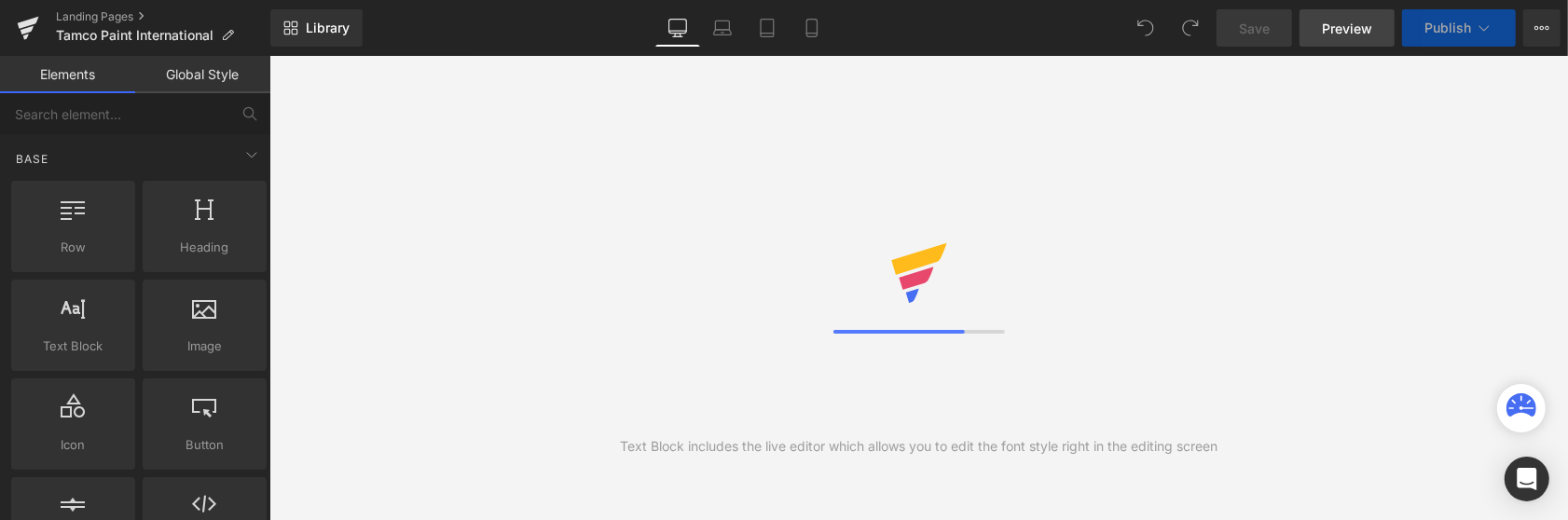 scroll, scrollTop: 0, scrollLeft: 0, axis: both 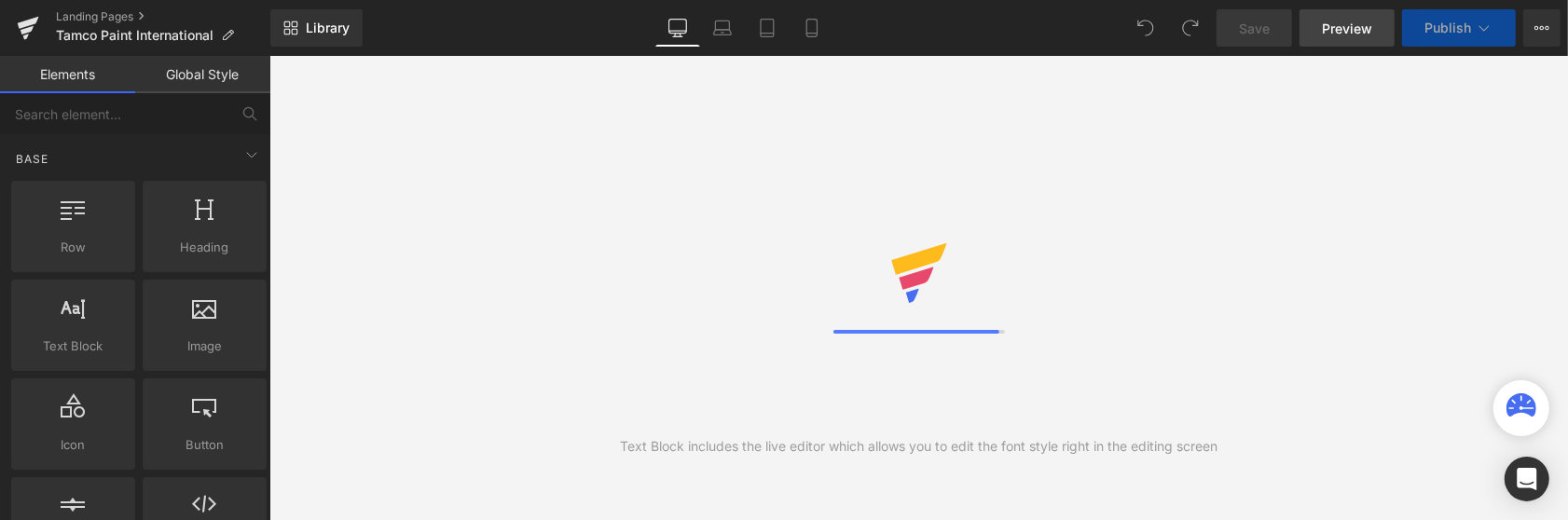 click on "Preview" at bounding box center (1347, 28) 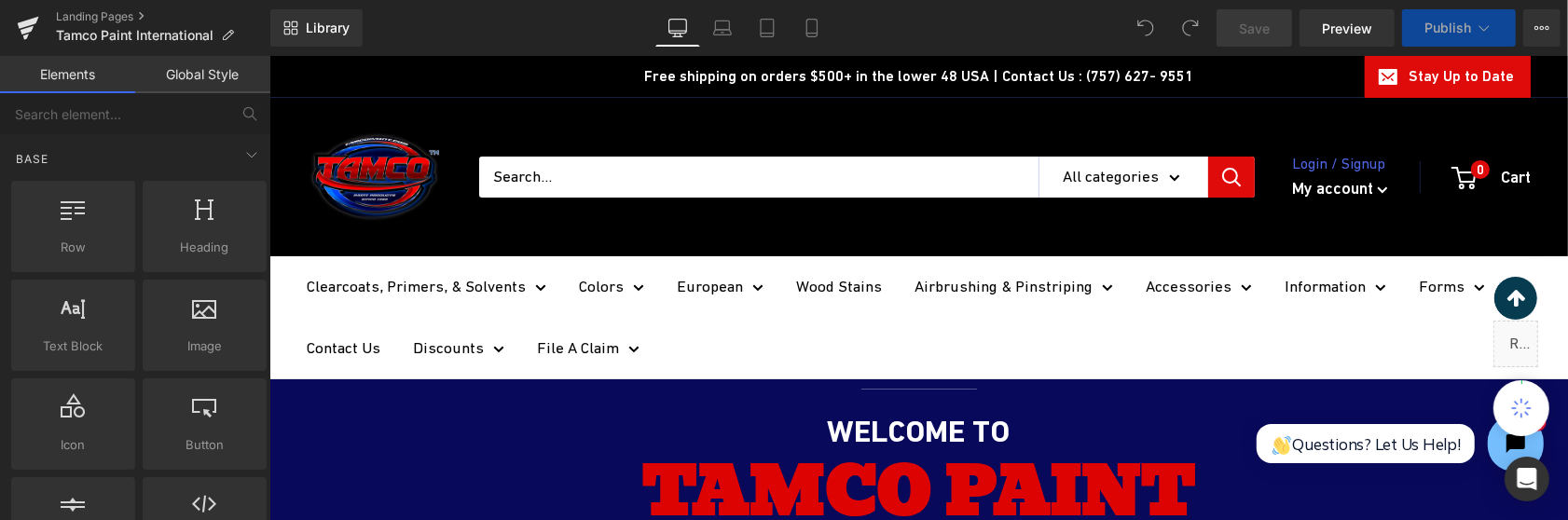 scroll, scrollTop: 0, scrollLeft: 0, axis: both 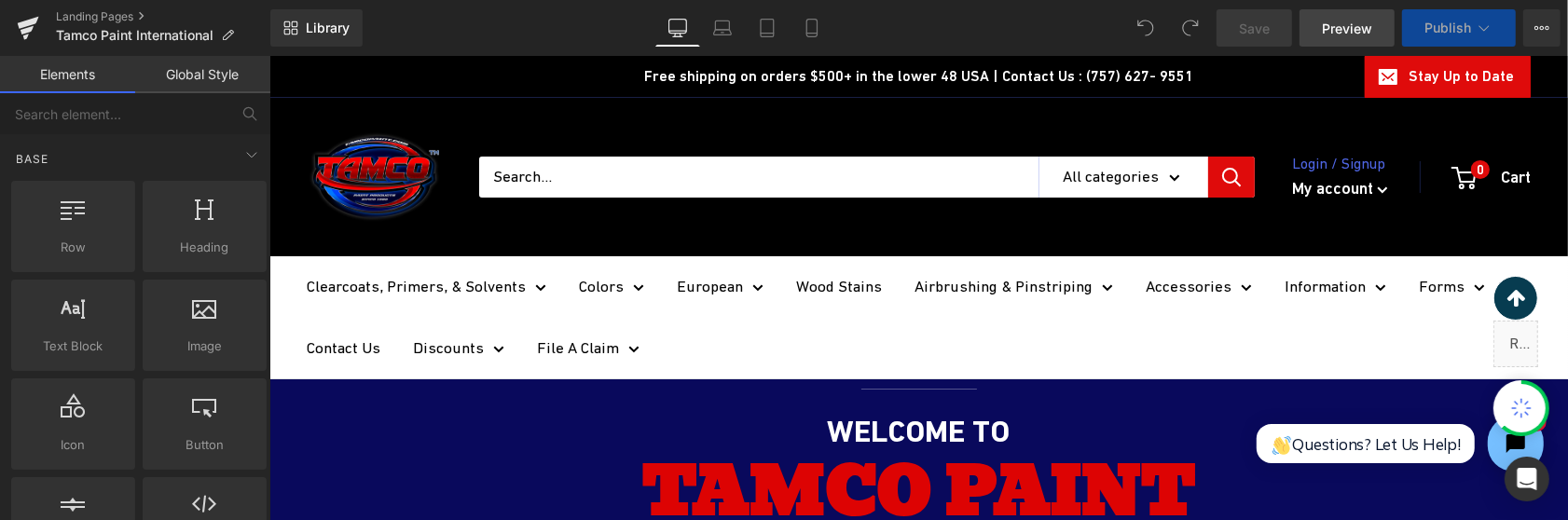 click on "Preview" at bounding box center [1347, 28] 